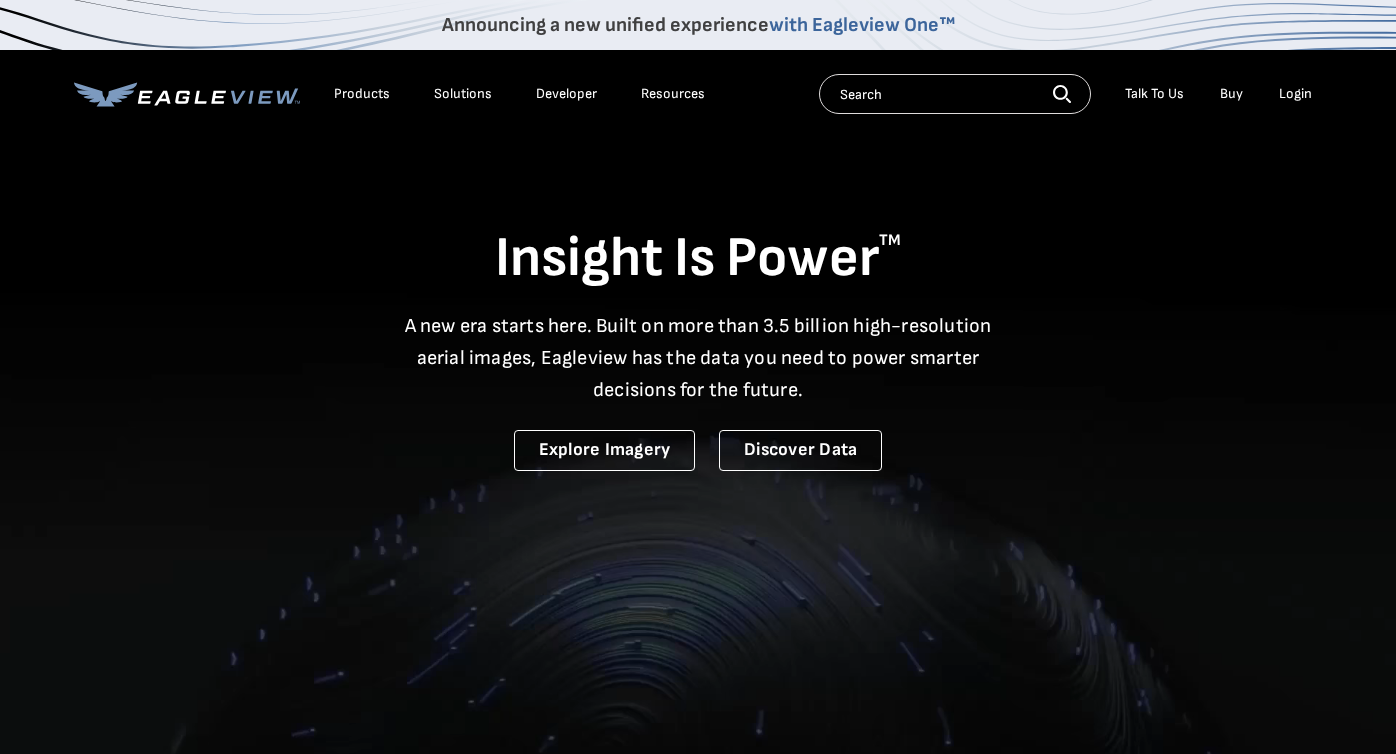 scroll, scrollTop: 0, scrollLeft: 0, axis: both 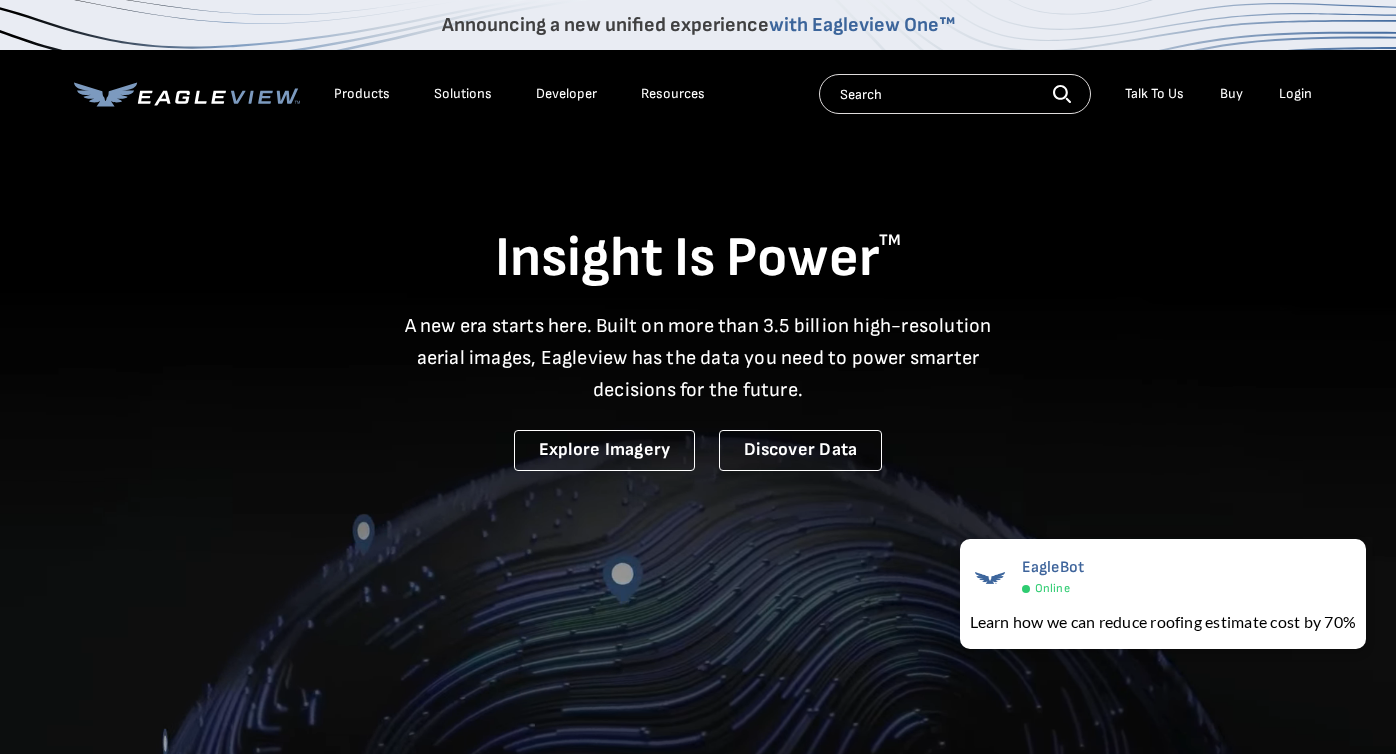 click on "Login" at bounding box center (1295, 94) 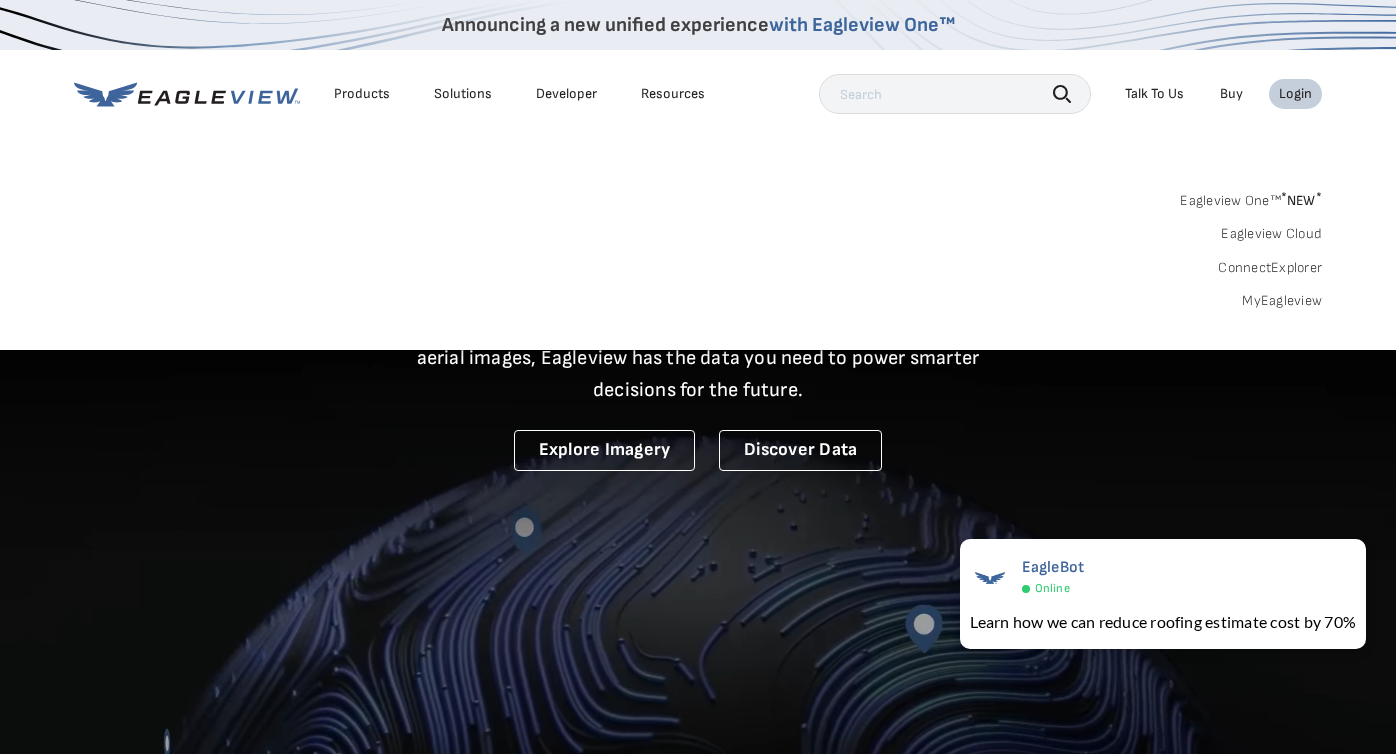 click on "MyEagleview" at bounding box center [1282, 301] 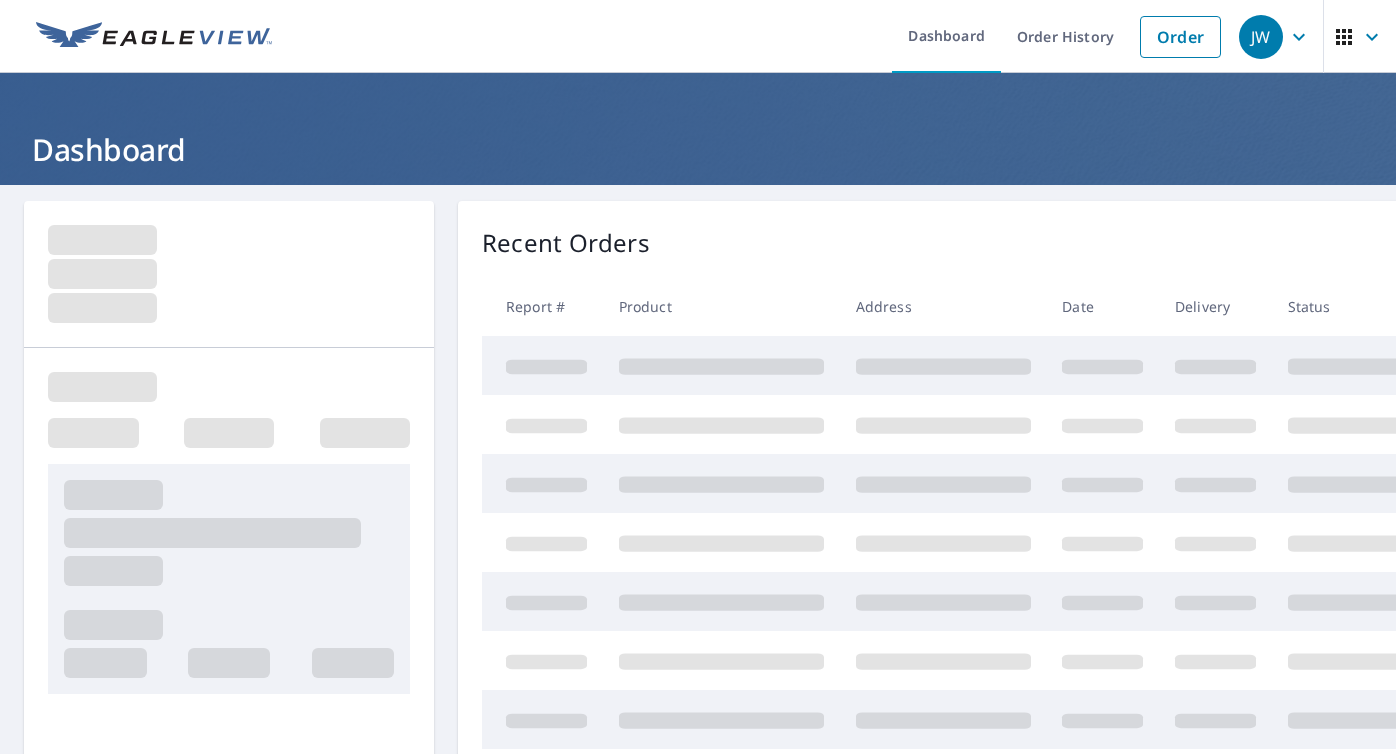 scroll, scrollTop: 0, scrollLeft: 0, axis: both 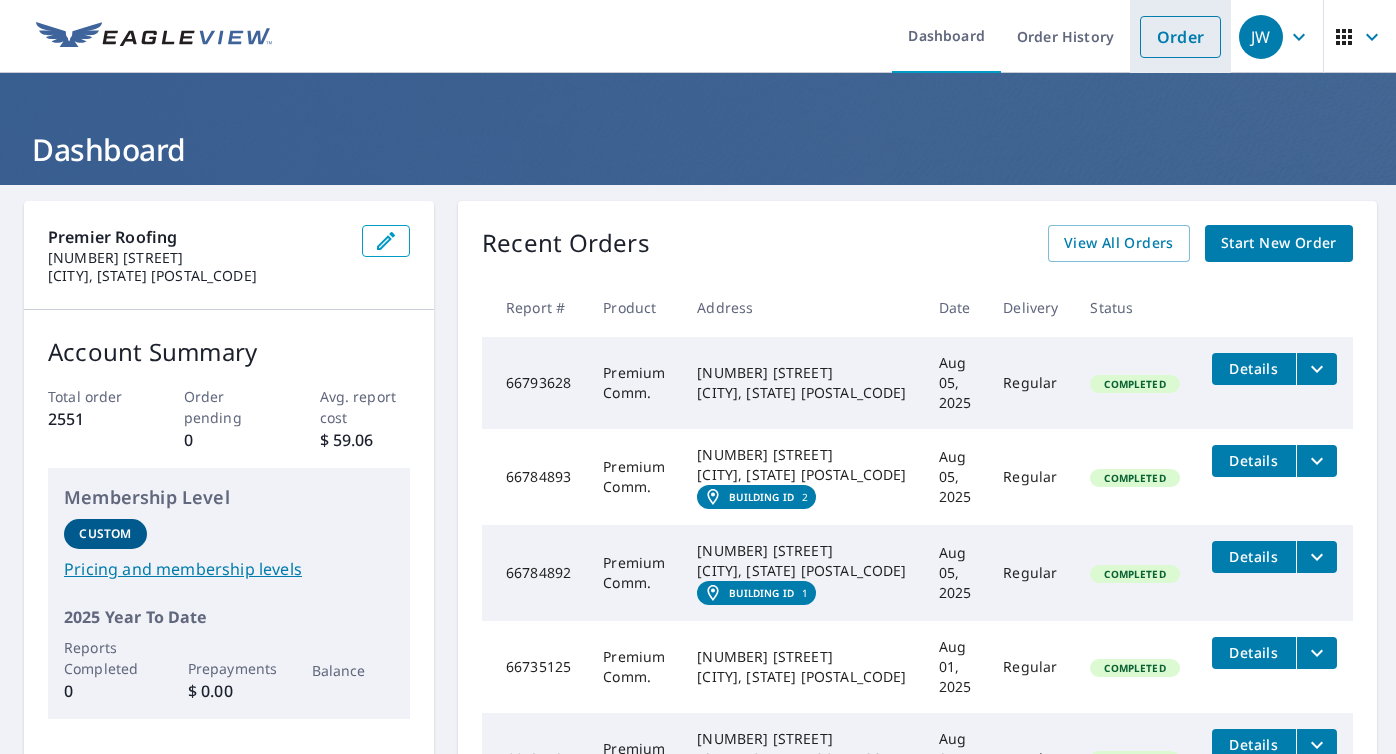 click on "Order" at bounding box center [1180, 37] 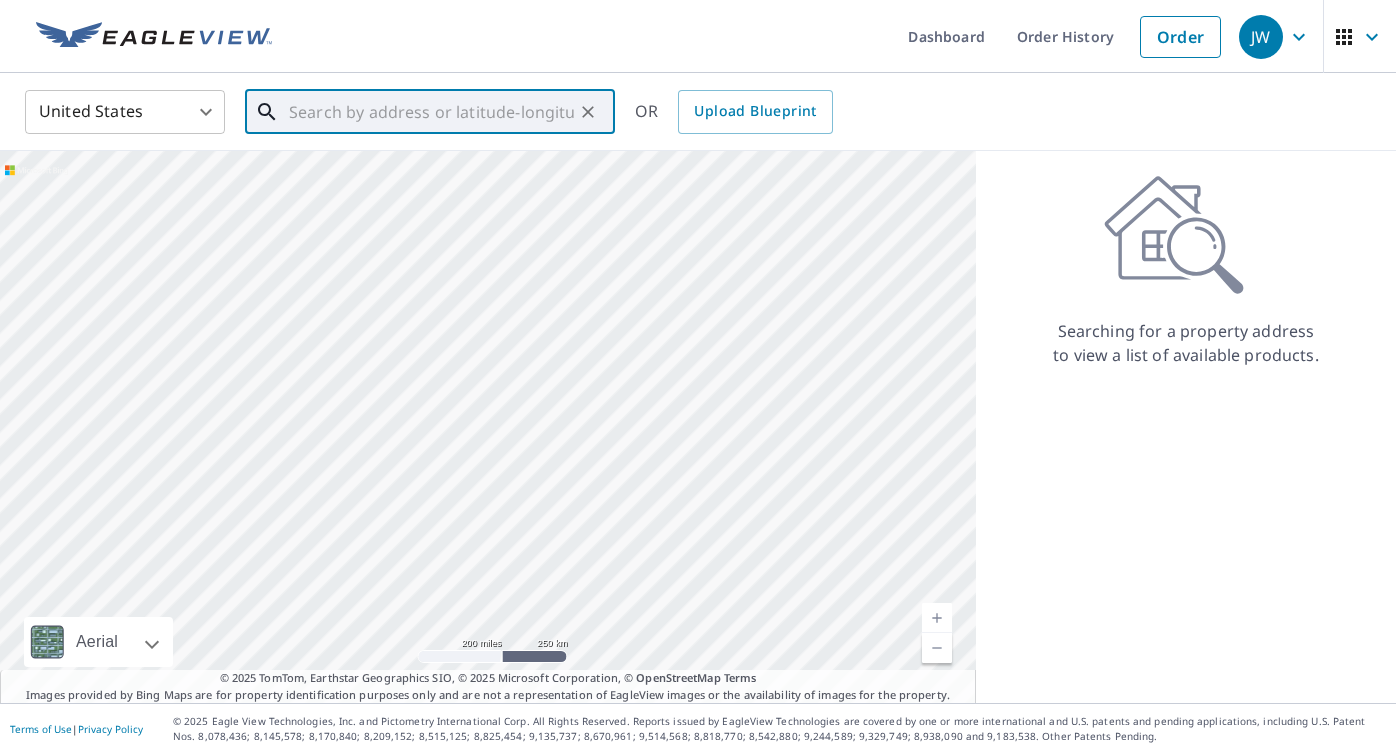 click at bounding box center (431, 112) 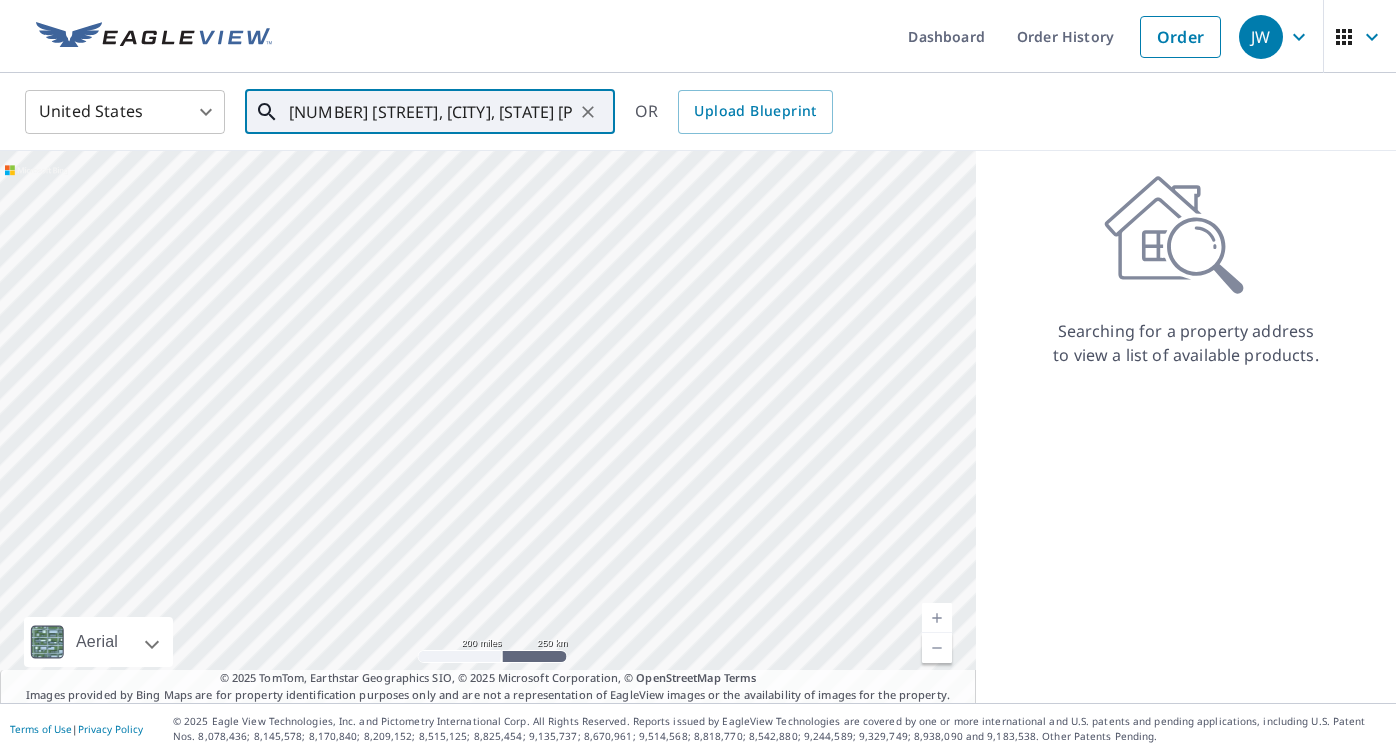 scroll, scrollTop: 0, scrollLeft: 72, axis: horizontal 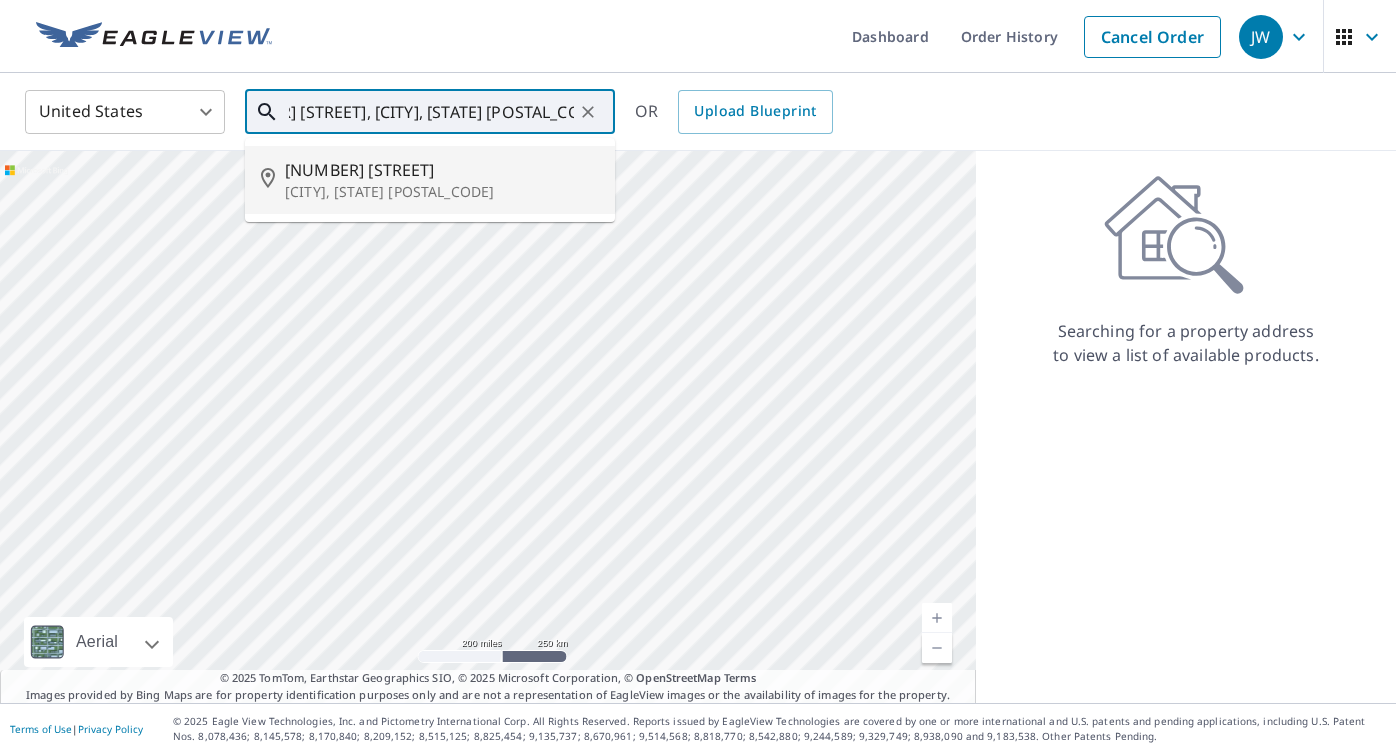 click on "[NUMBER] [STREET]" at bounding box center [442, 170] 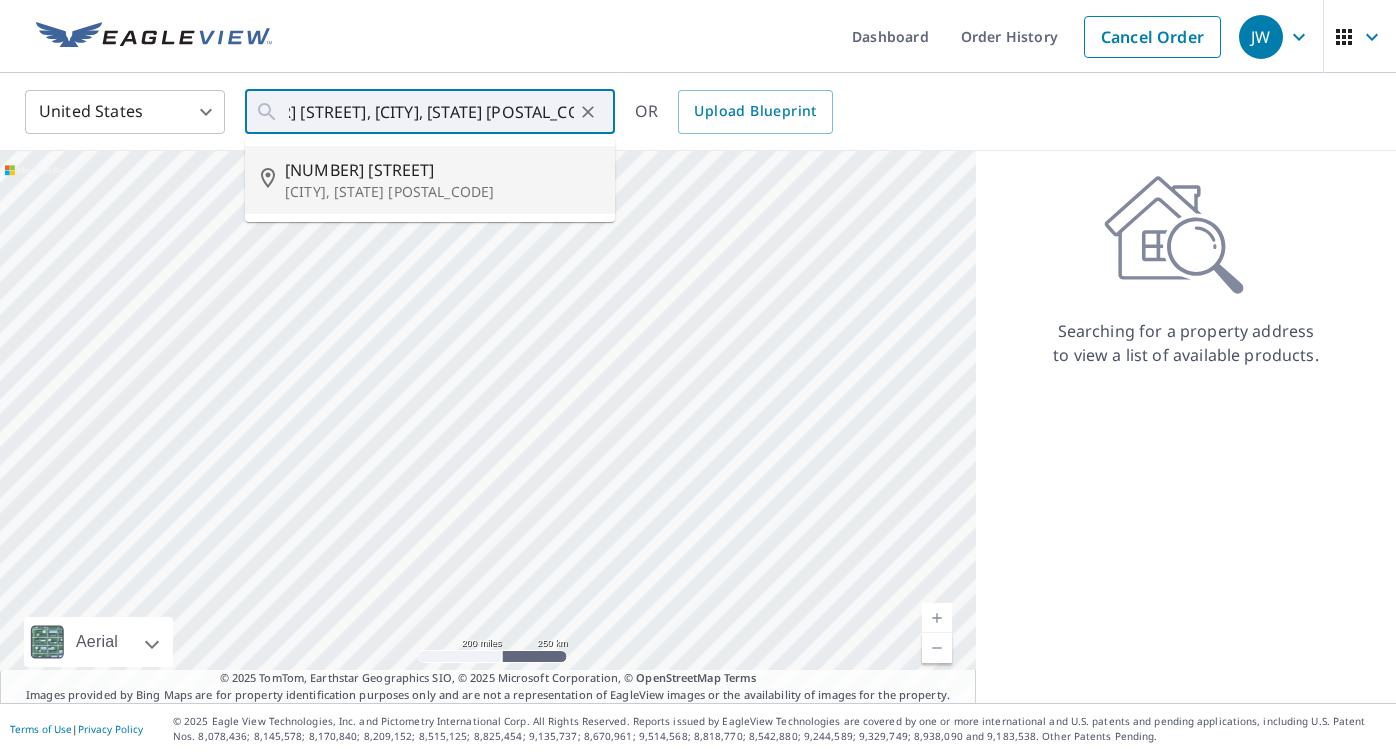 type on "[NUMBER] [STREET] [CITY], [STATE] [POSTAL_CODE]" 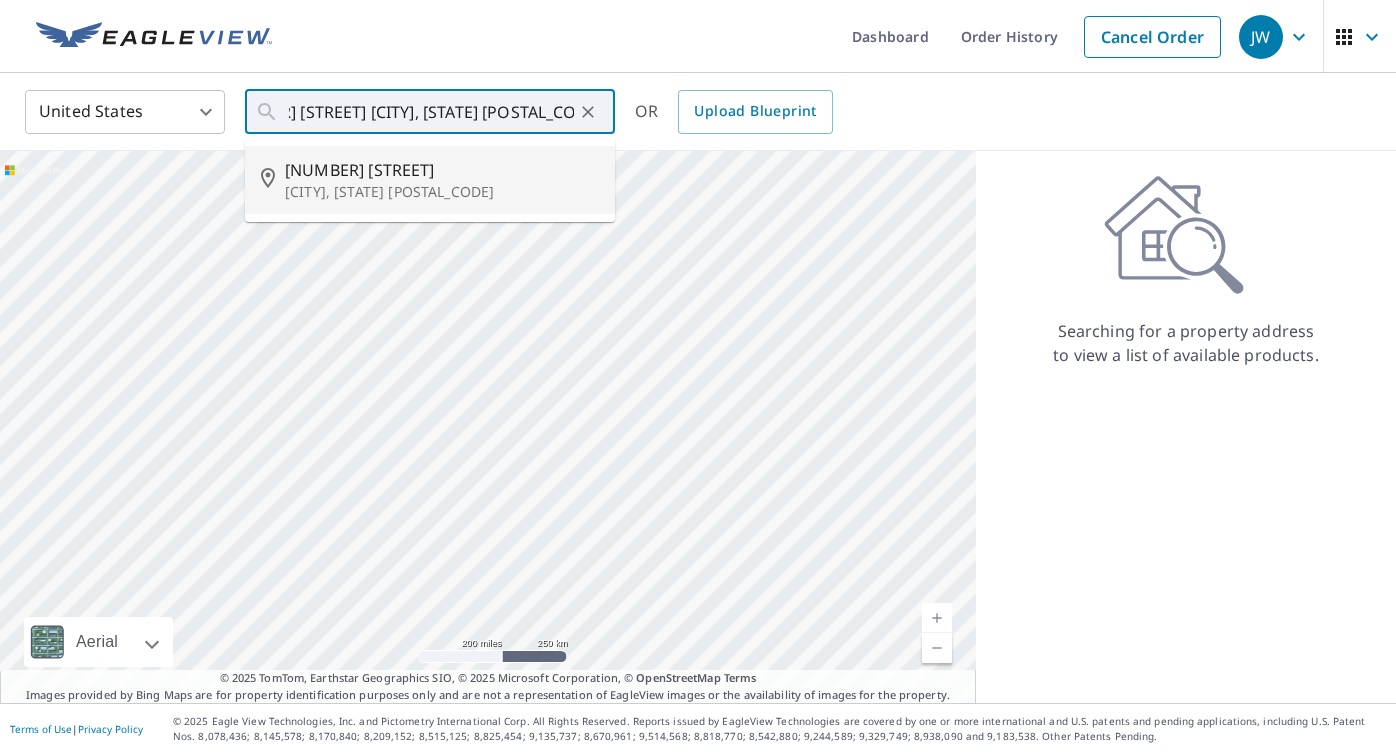scroll, scrollTop: 0, scrollLeft: 0, axis: both 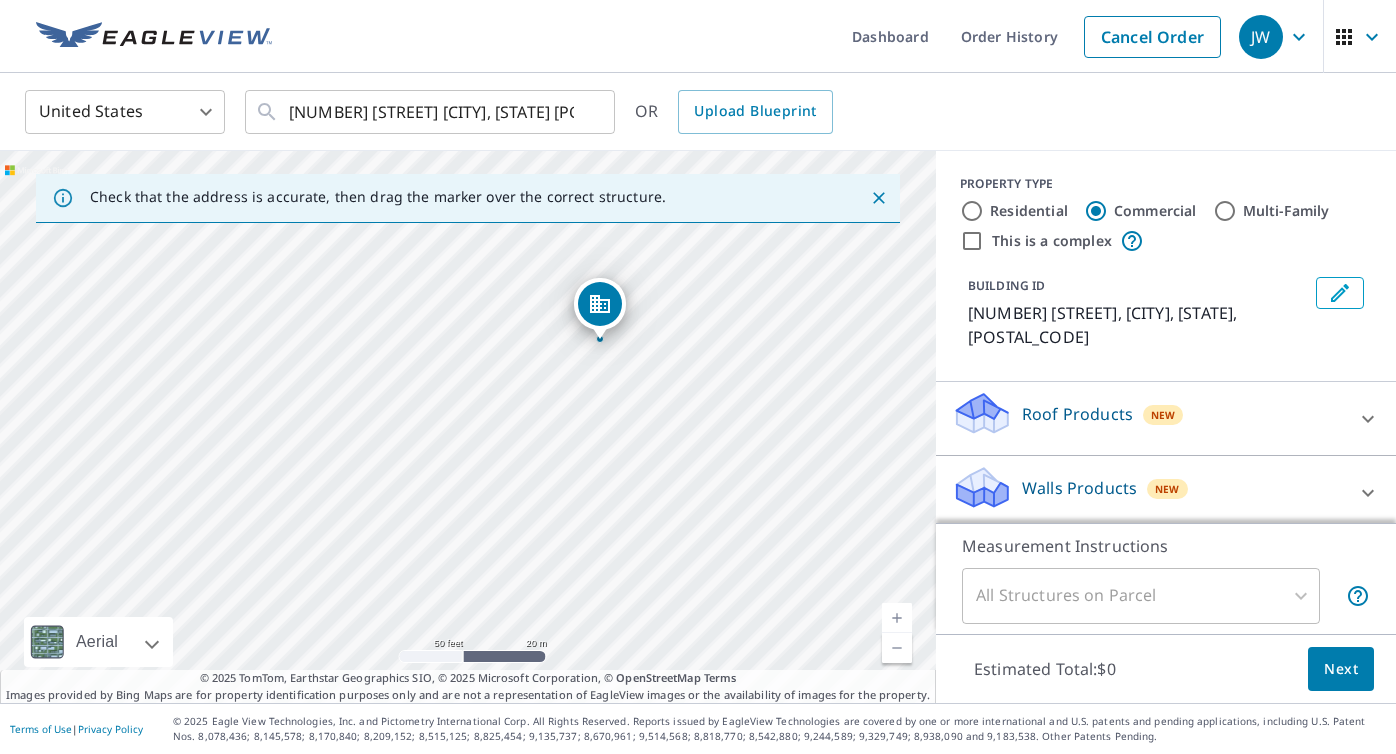 drag, startPoint x: 359, startPoint y: 493, endPoint x: 491, endPoint y: 408, distance: 157 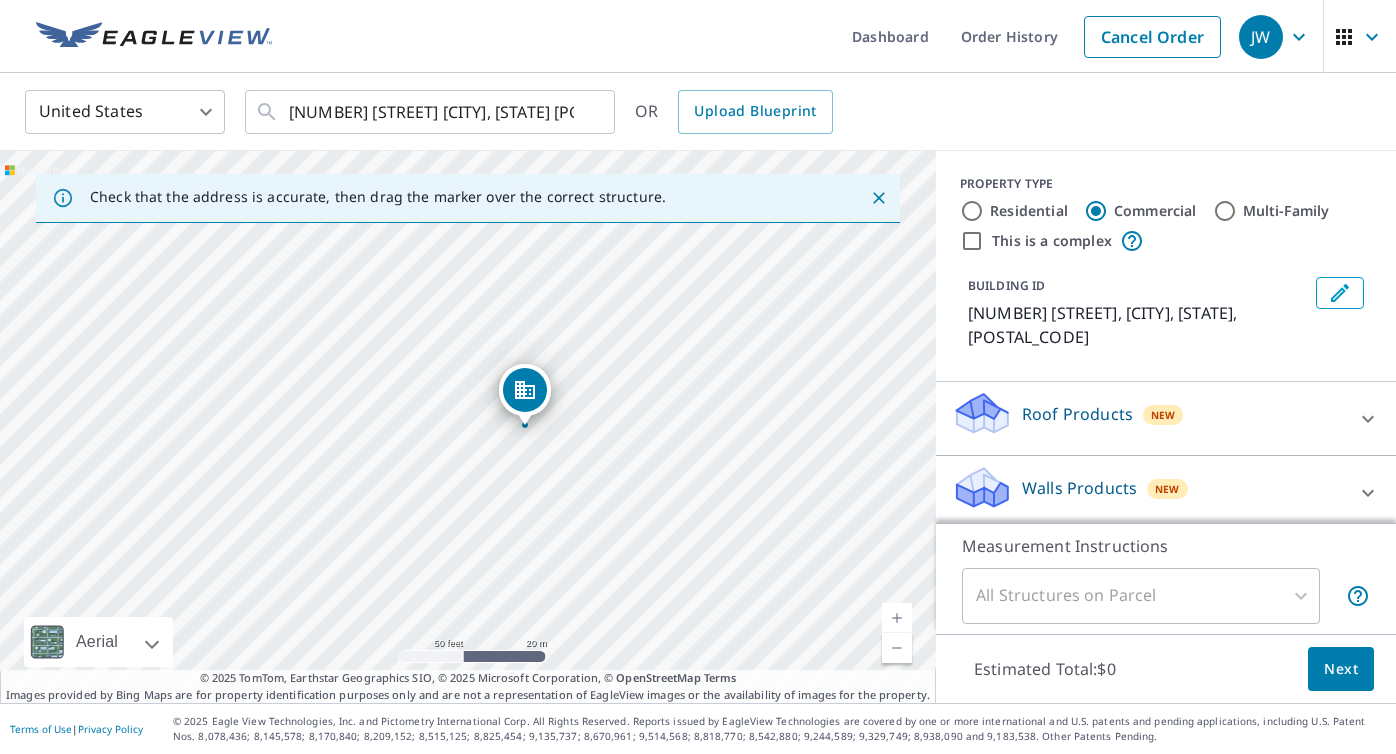 drag, startPoint x: 662, startPoint y: 383, endPoint x: 626, endPoint y: 500, distance: 122.41323 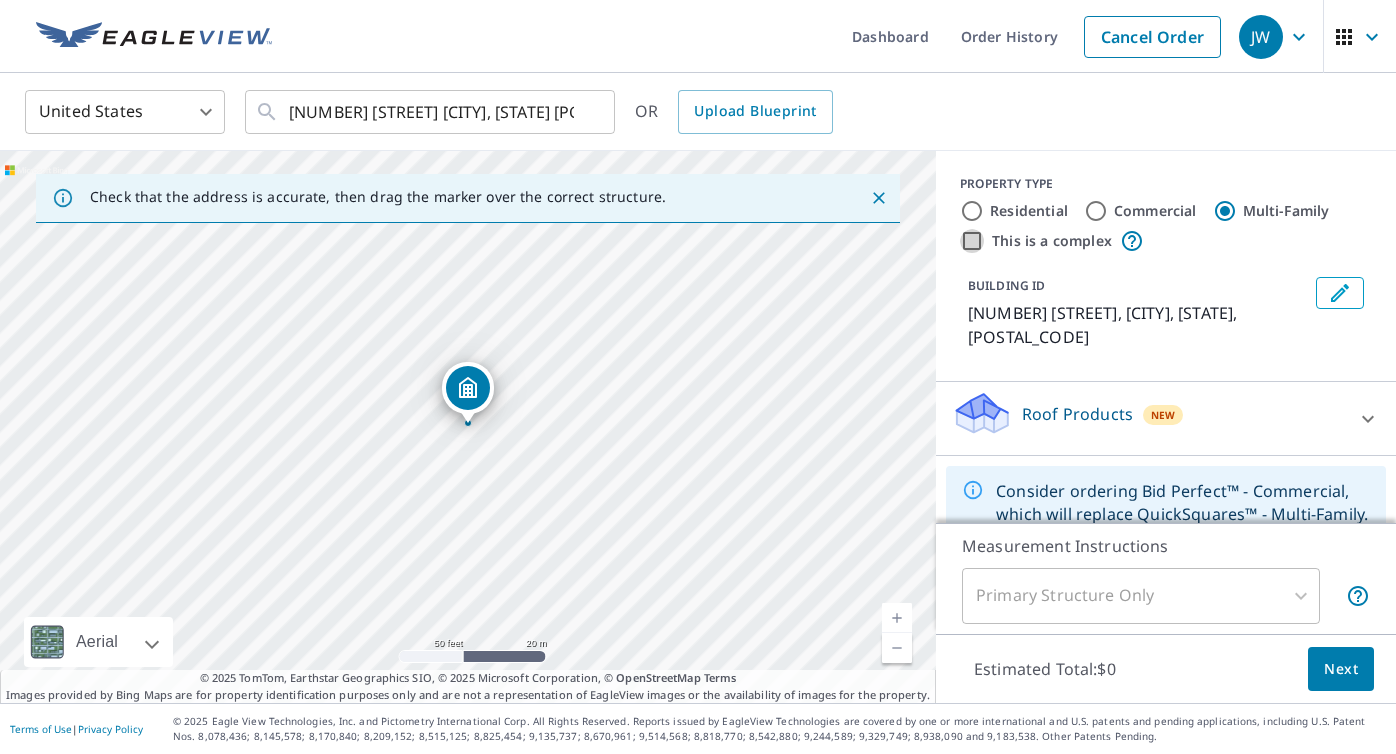 click on "This is a complex" at bounding box center [972, 241] 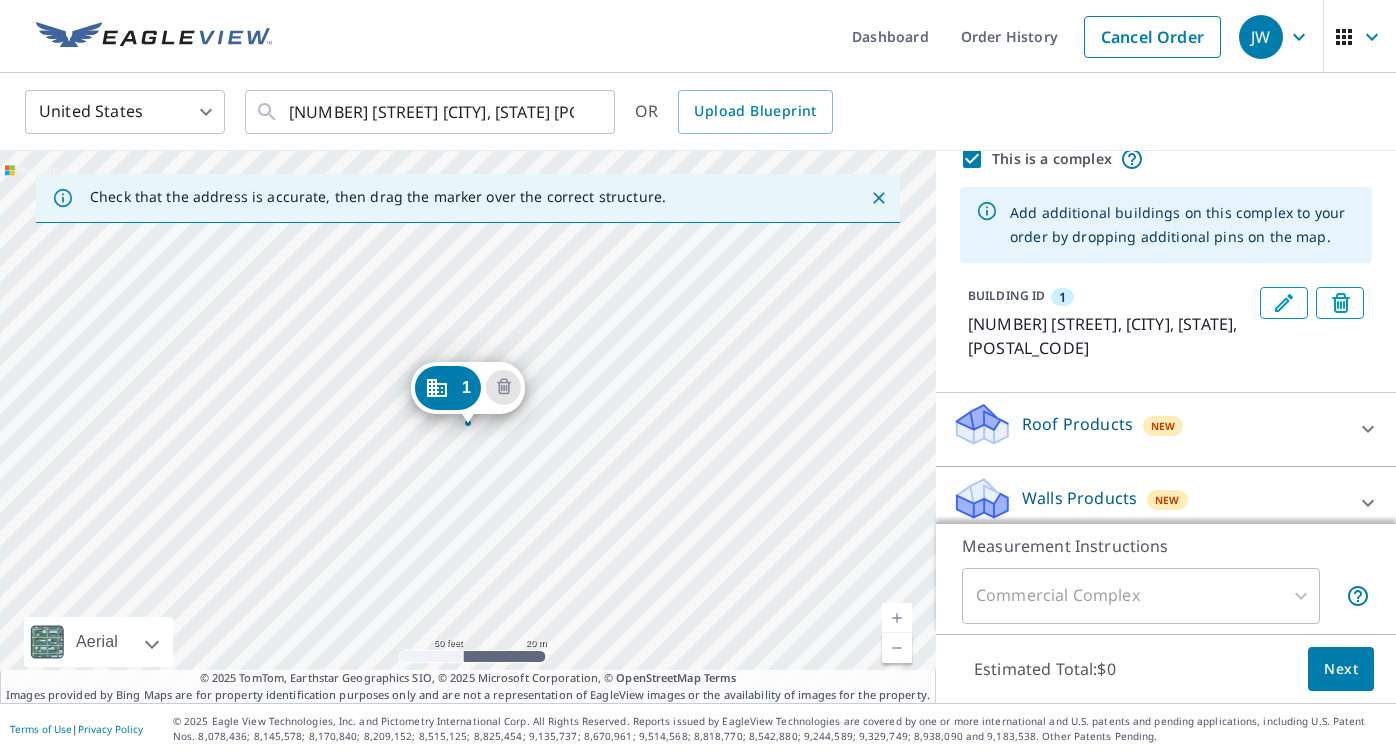 scroll, scrollTop: 81, scrollLeft: 0, axis: vertical 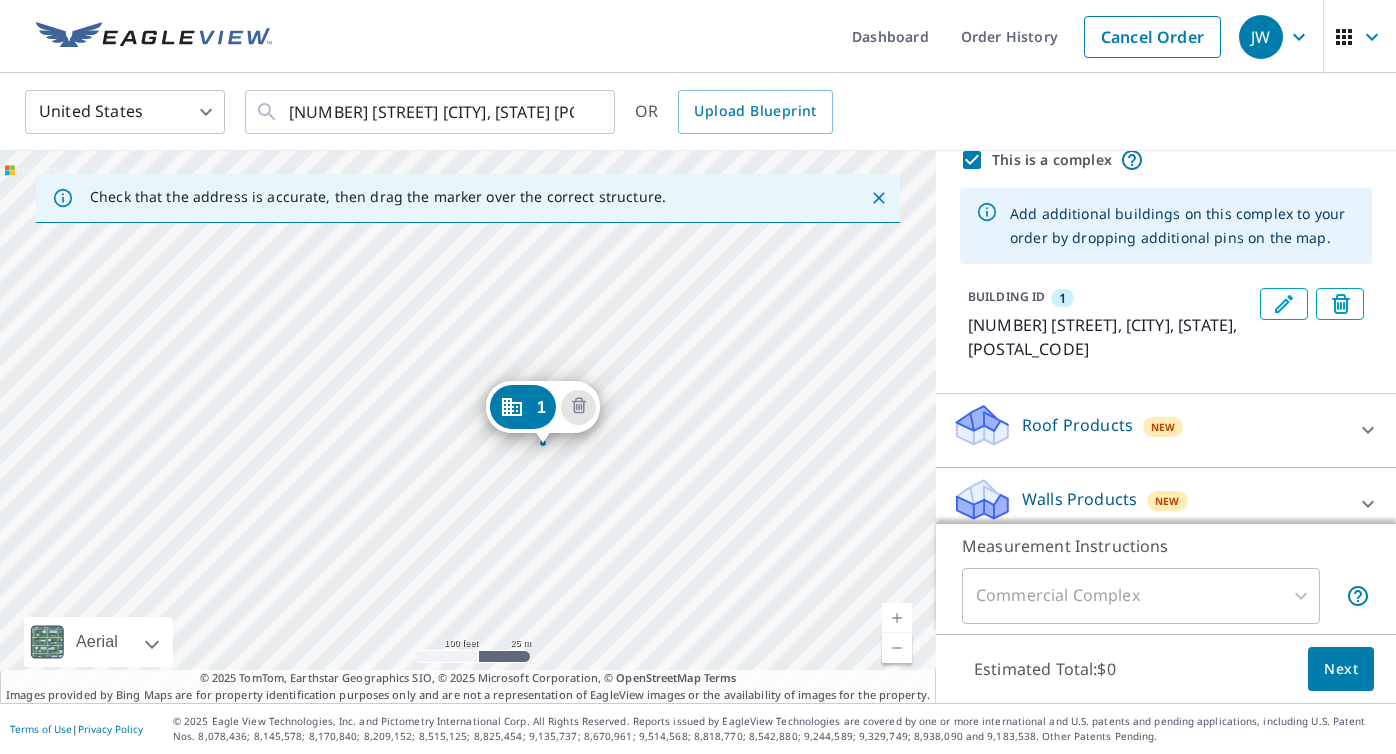 click on "1 [NUMBER] [STREET] [CITY], [STATE] [POSTAL_CODE]" at bounding box center [468, 427] 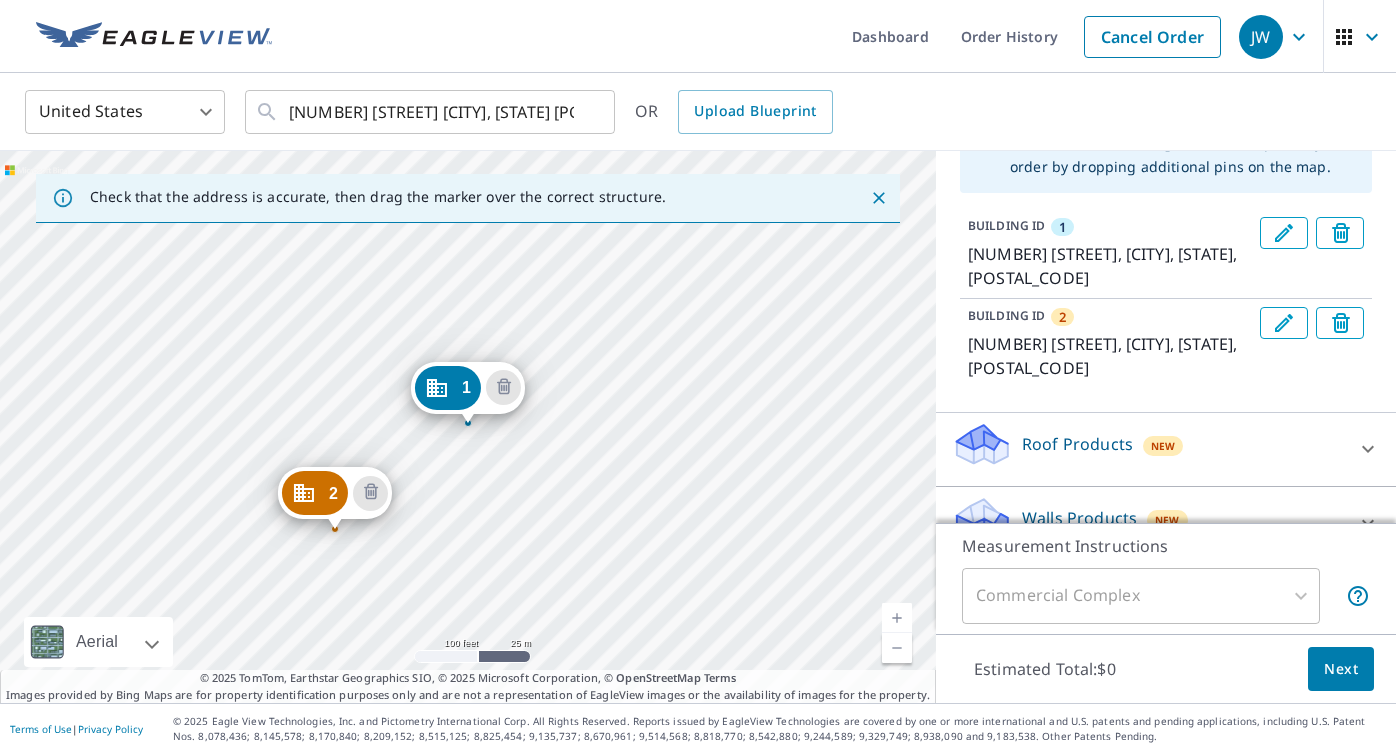 scroll, scrollTop: 191, scrollLeft: 0, axis: vertical 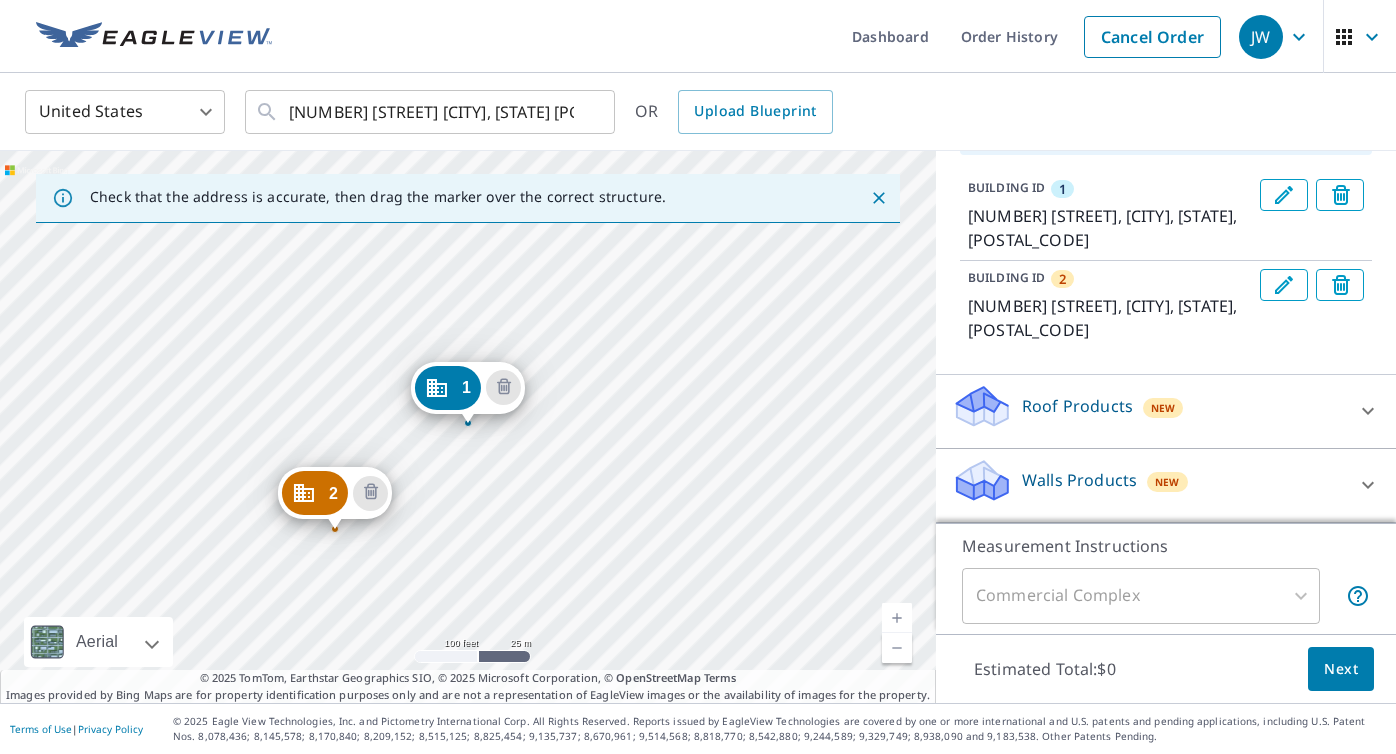 click on "Roof Products New" at bounding box center [1148, 411] 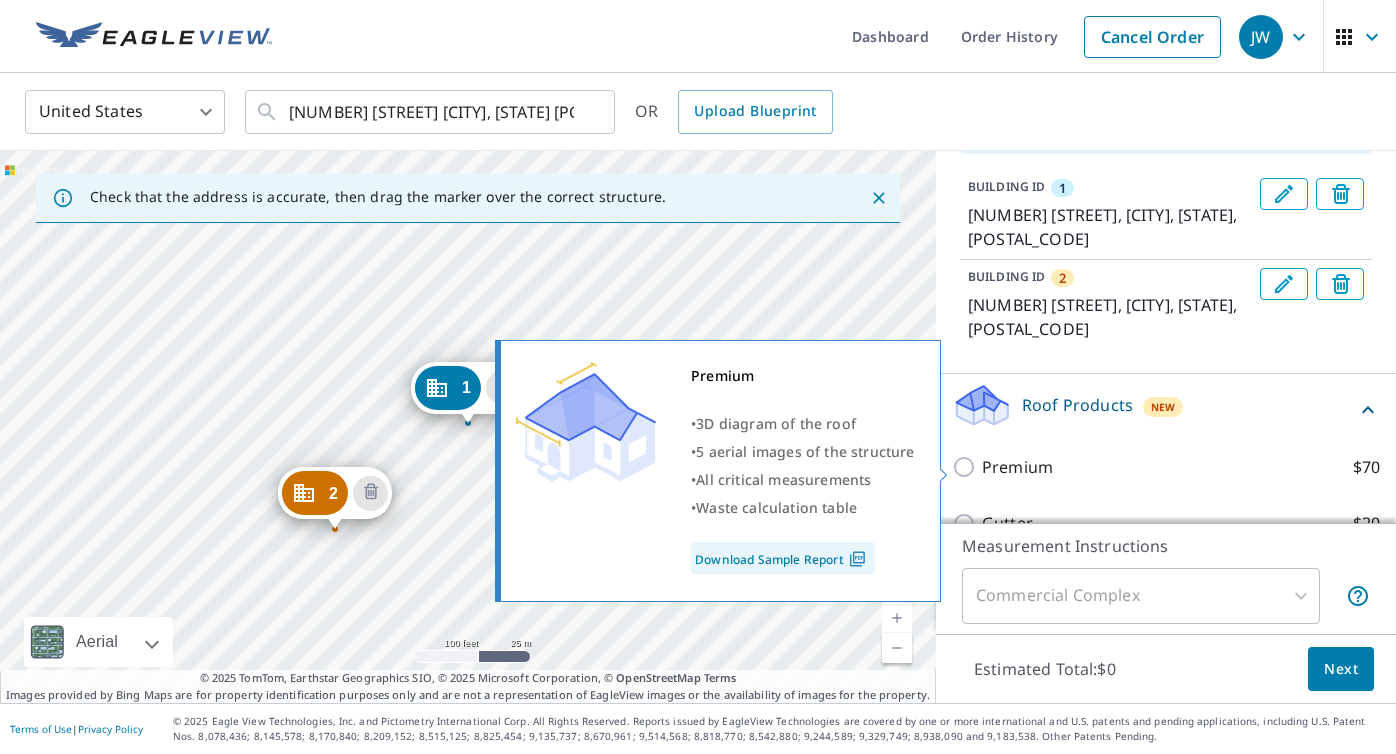 click on "Premium $70" at bounding box center (1181, 467) 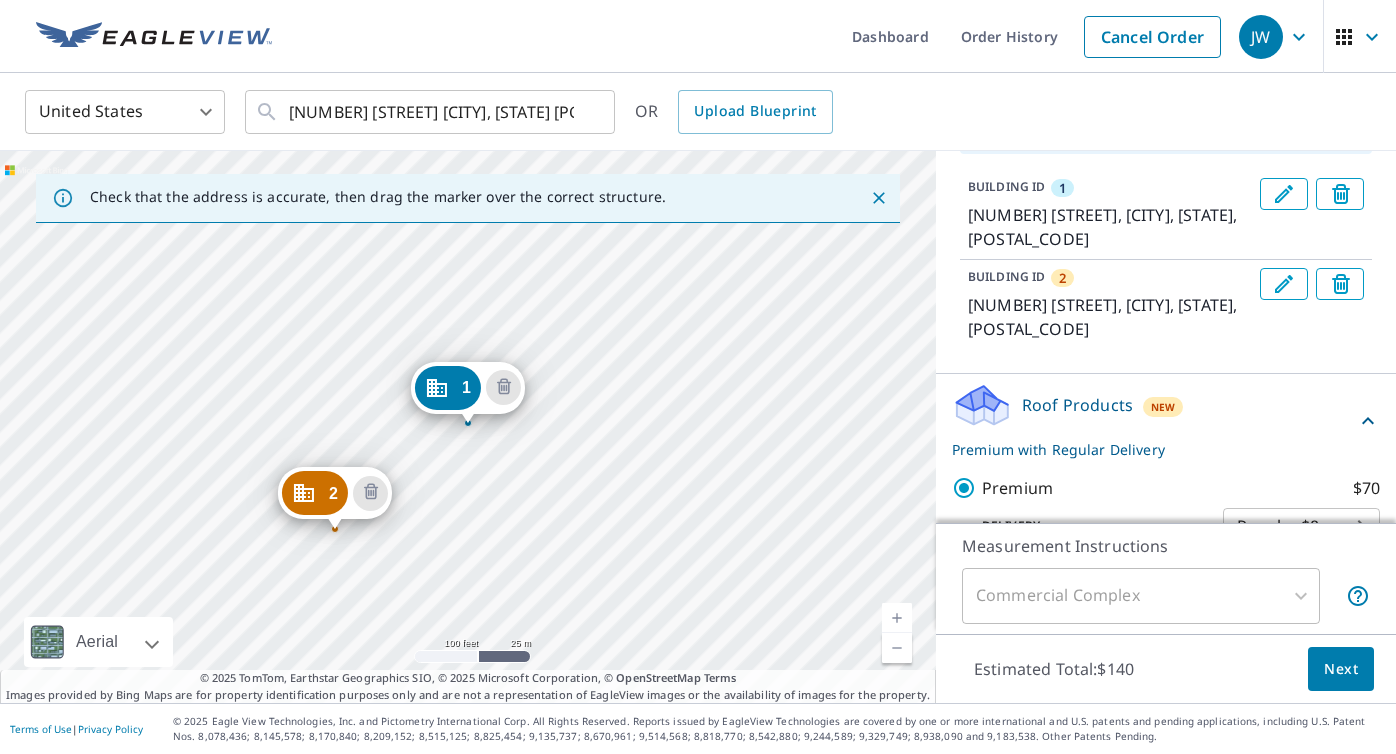 click on "Next" at bounding box center (1341, 669) 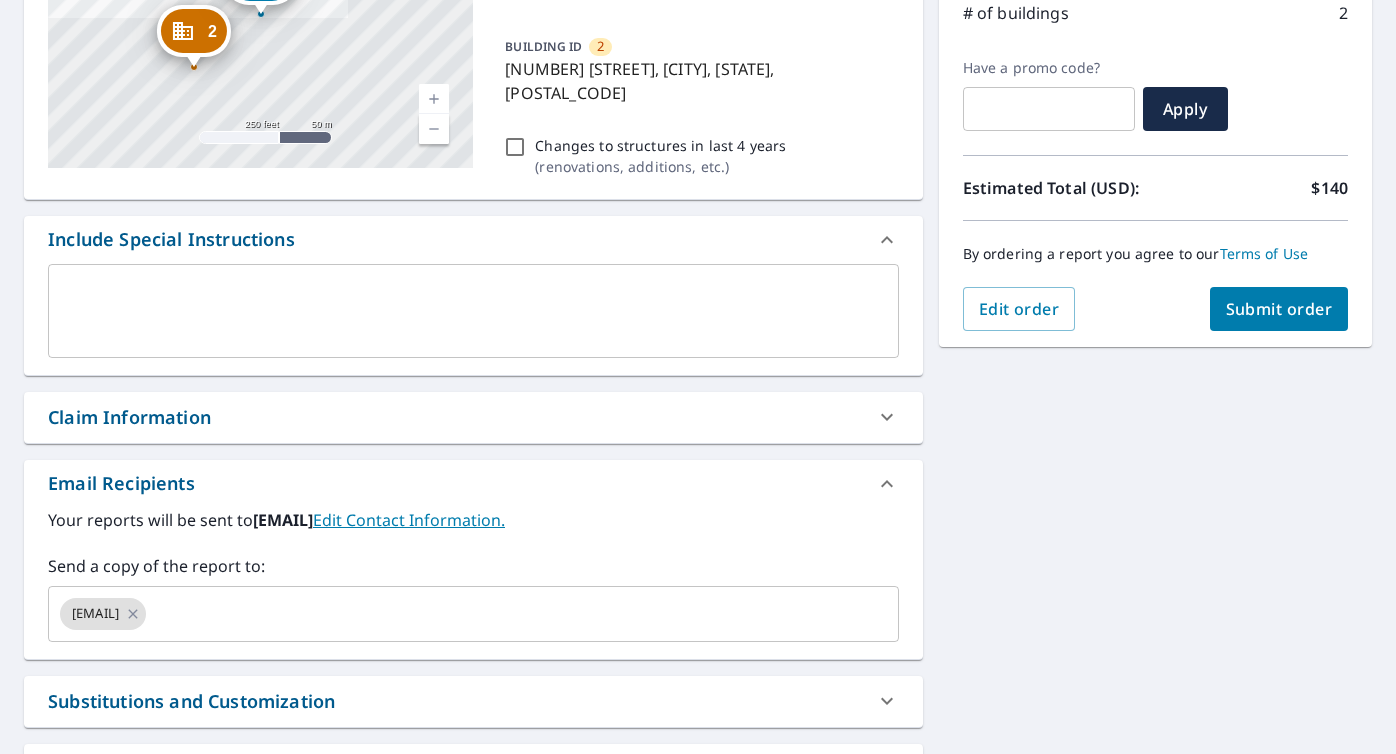 scroll, scrollTop: 364, scrollLeft: 0, axis: vertical 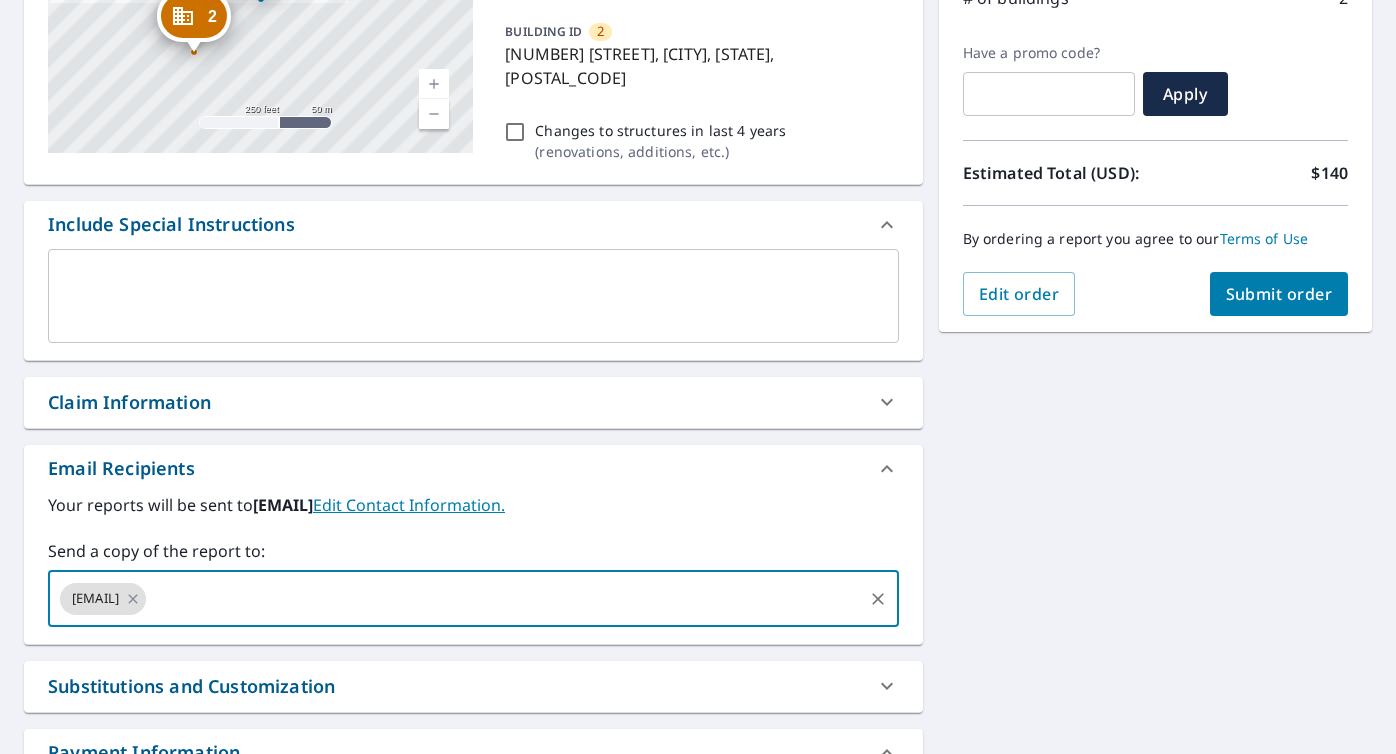 click at bounding box center (504, 599) 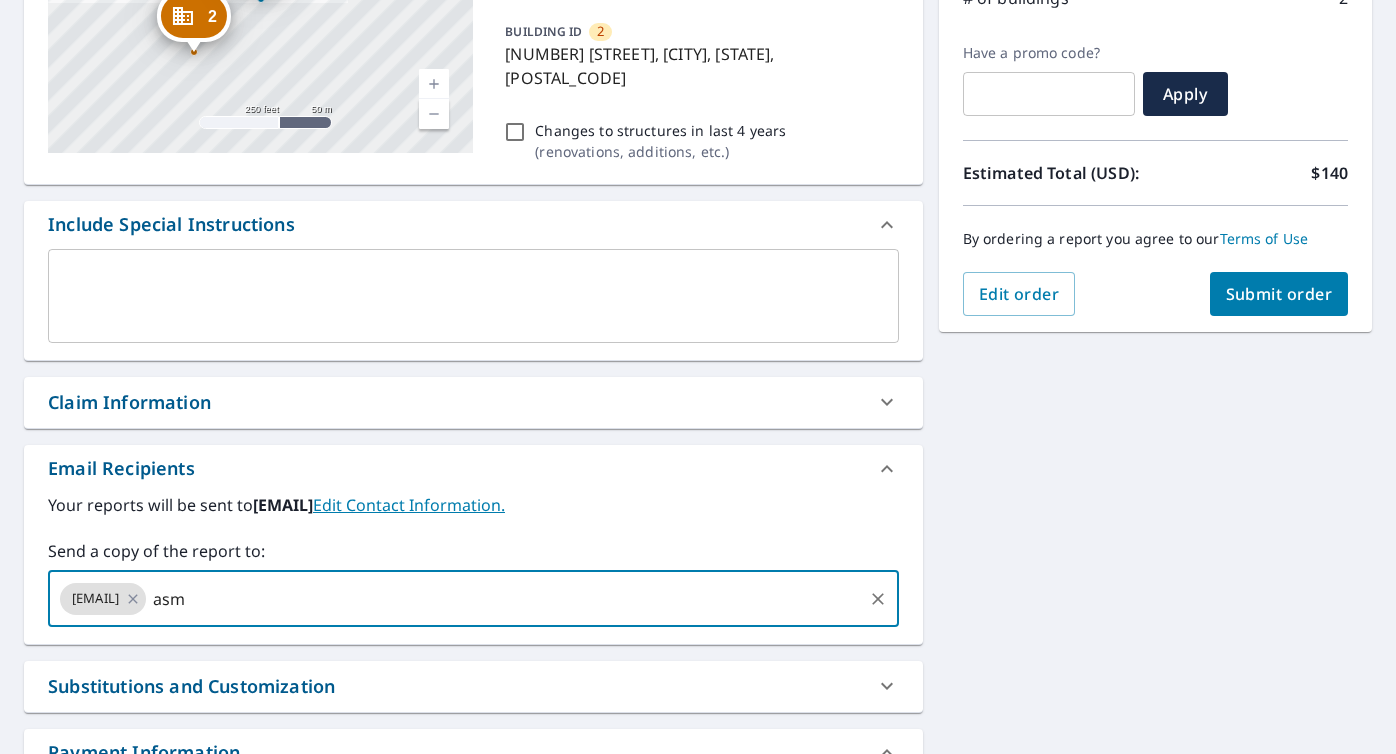 type on "[EMAIL]" 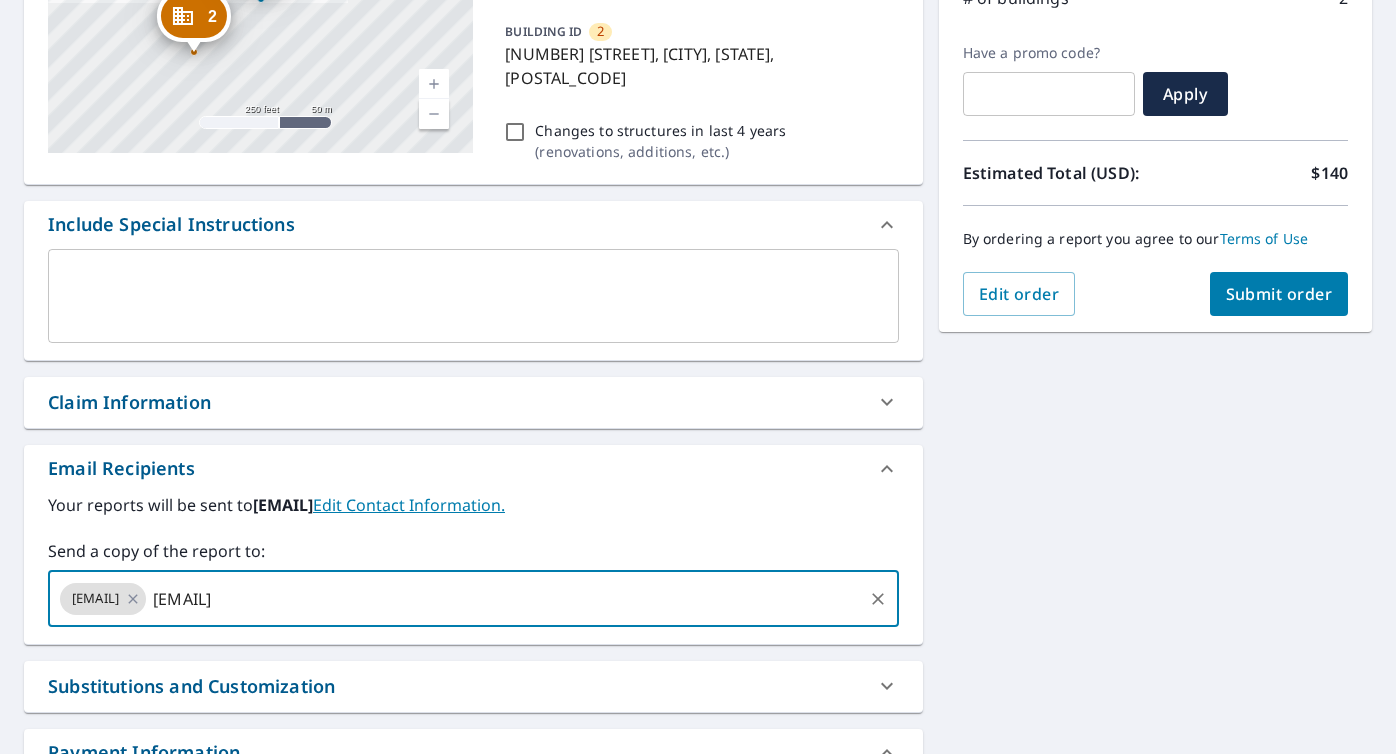 type 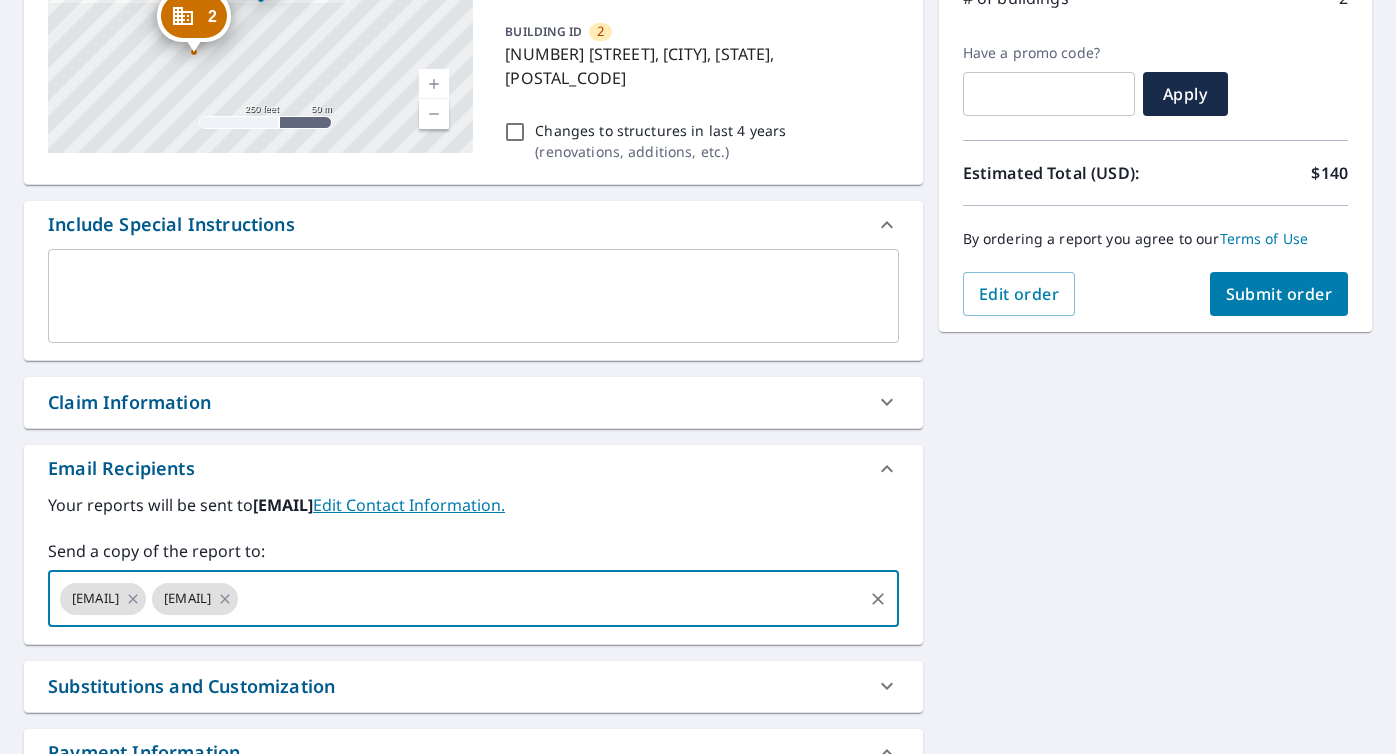 click at bounding box center [473, 295] 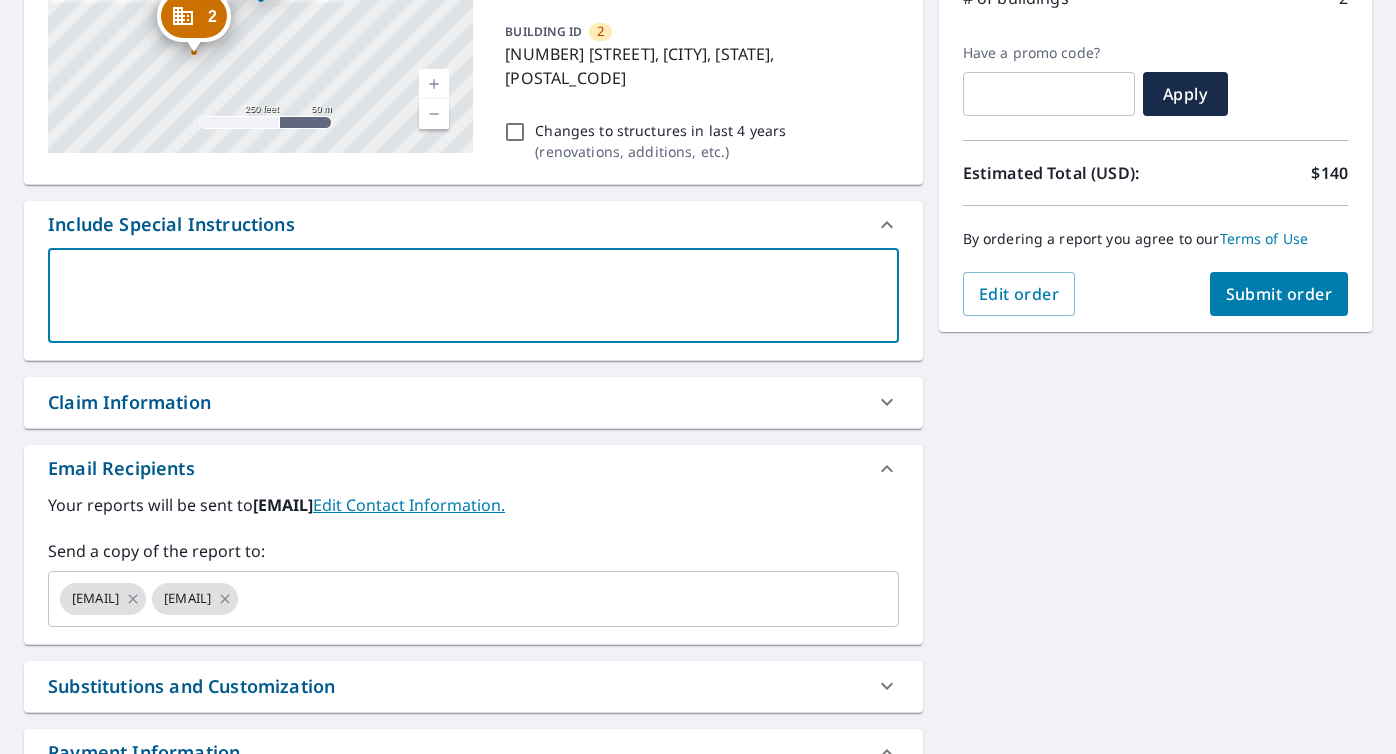 type on "p" 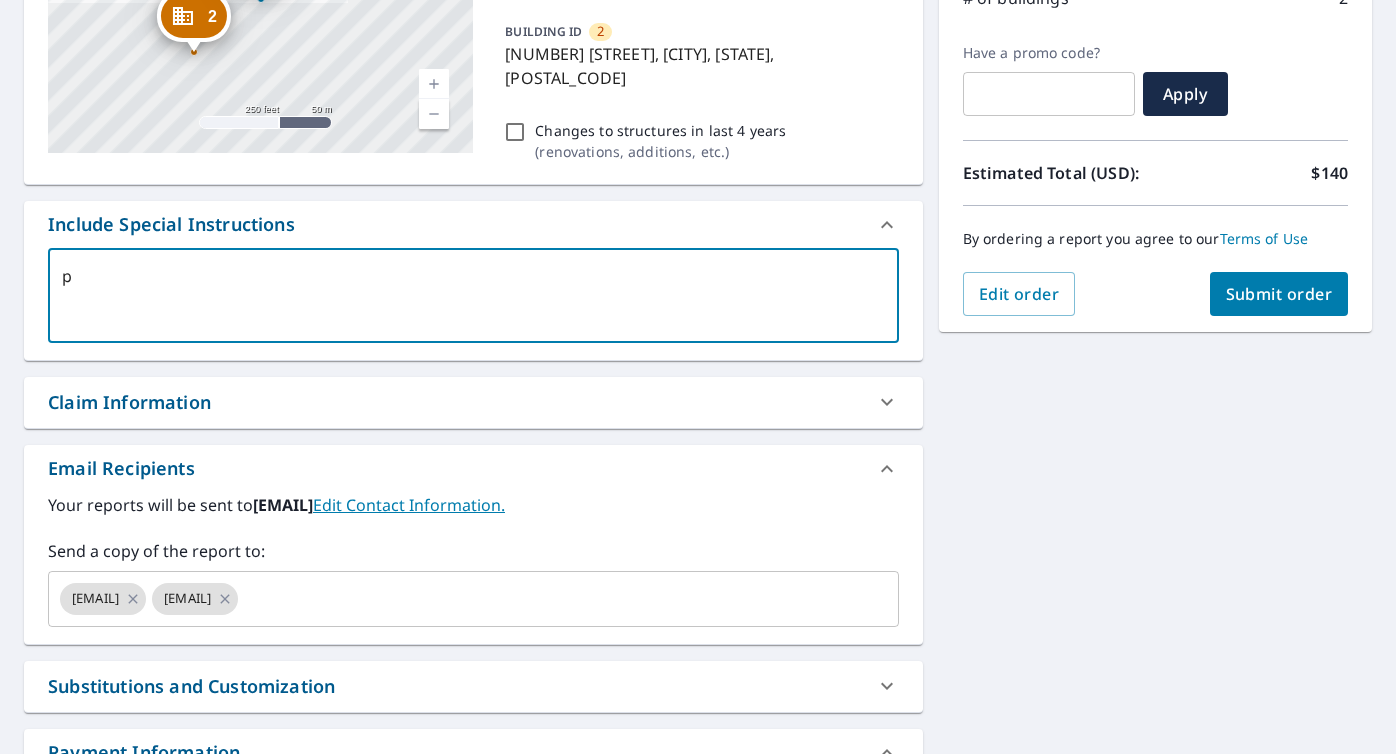 type on "pl" 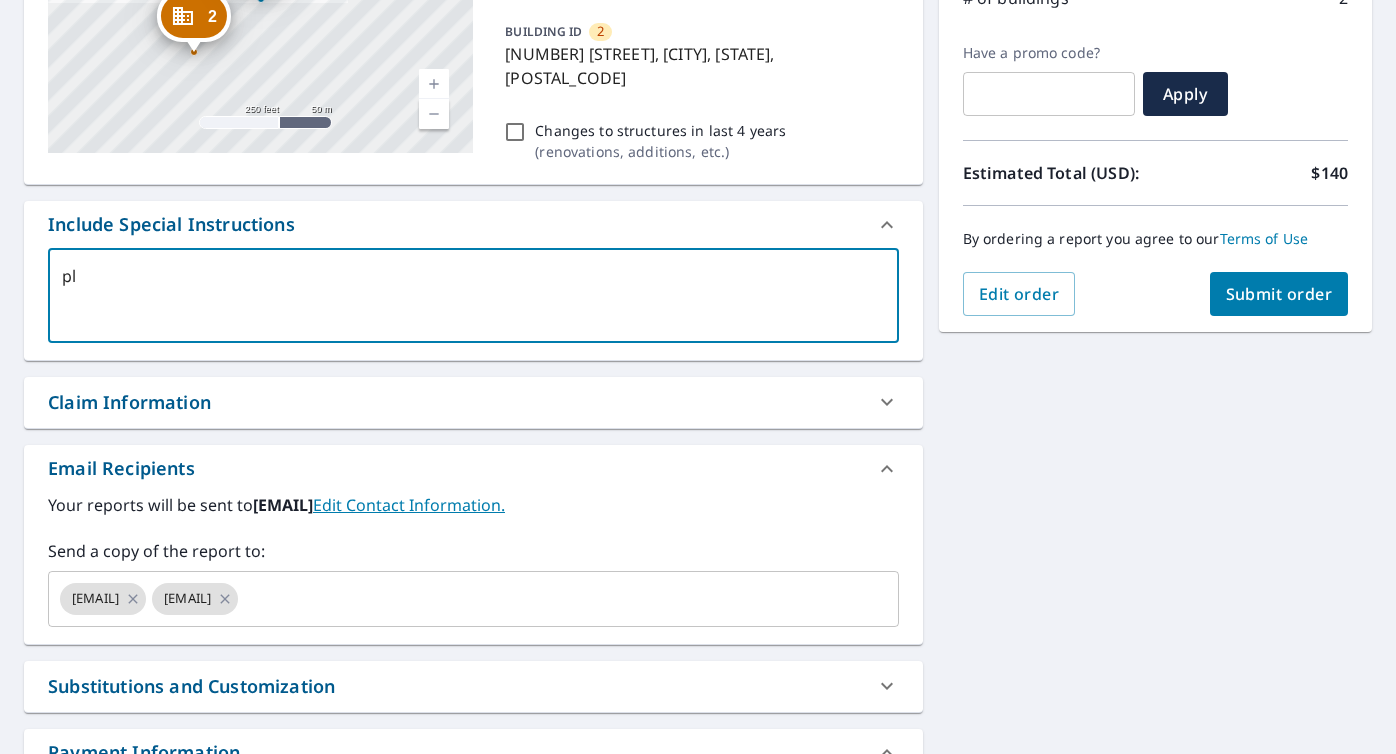 type on "ple" 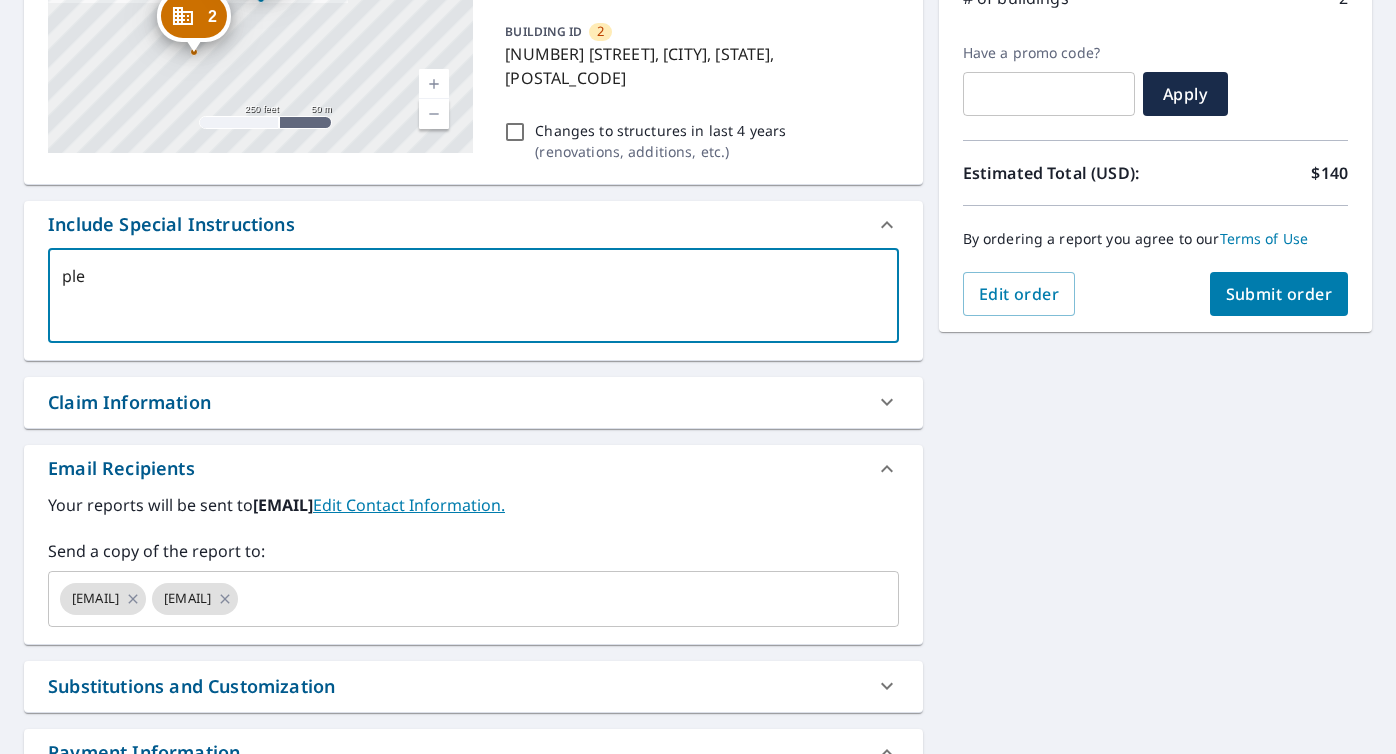 type on "x" 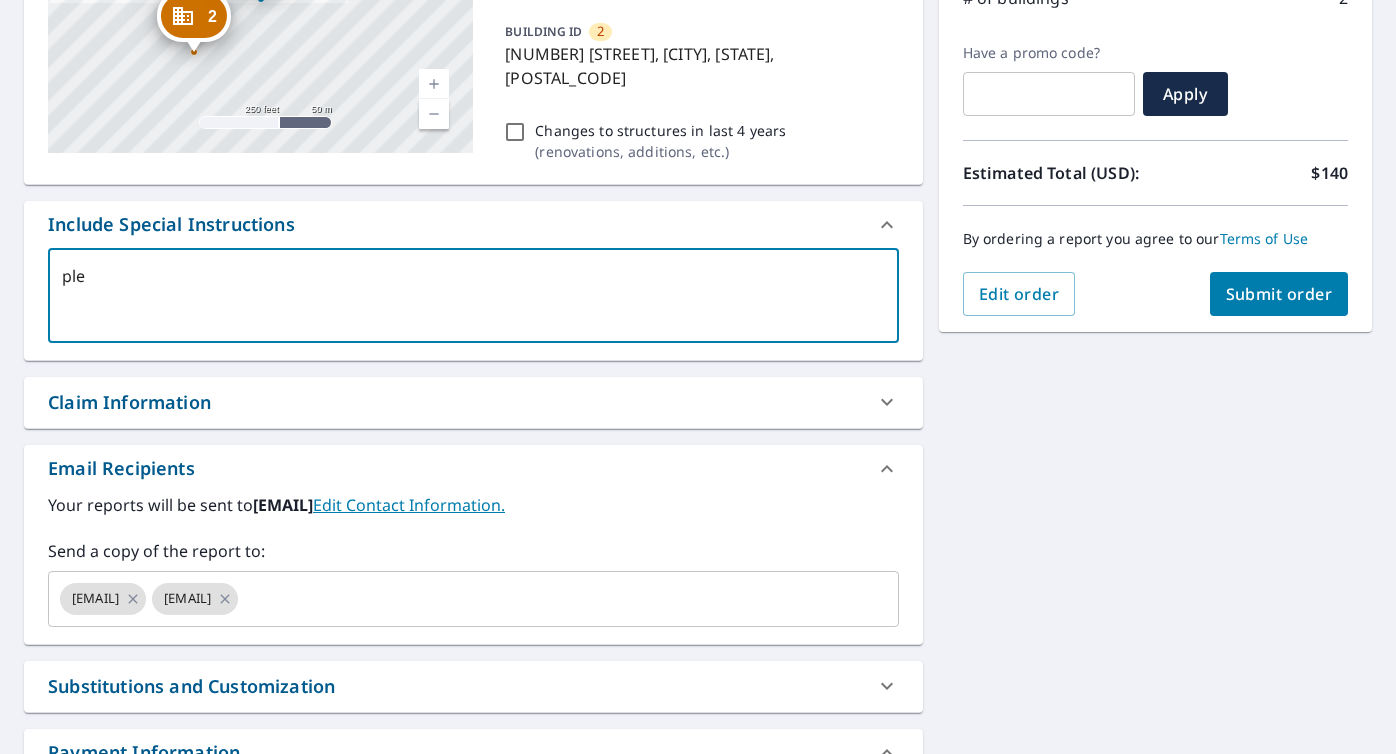 type on "plea" 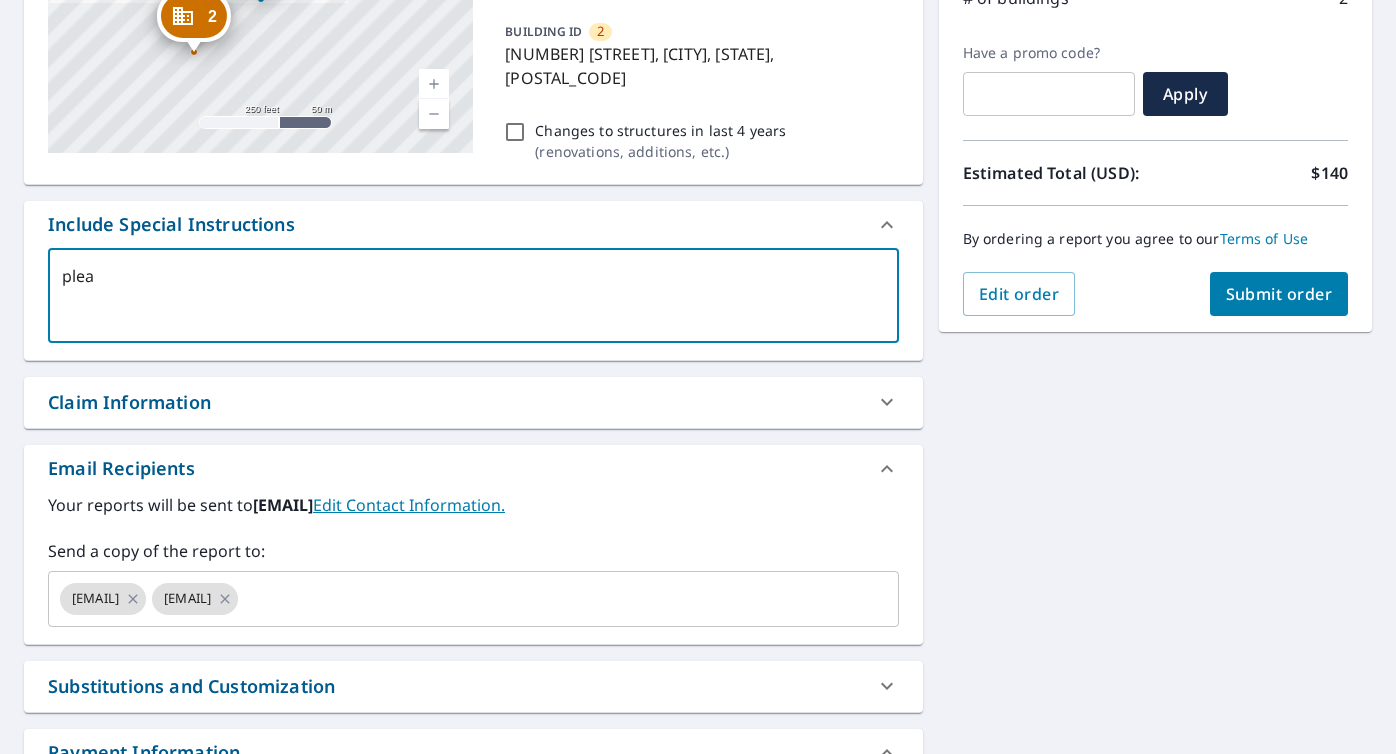 type on "pleas" 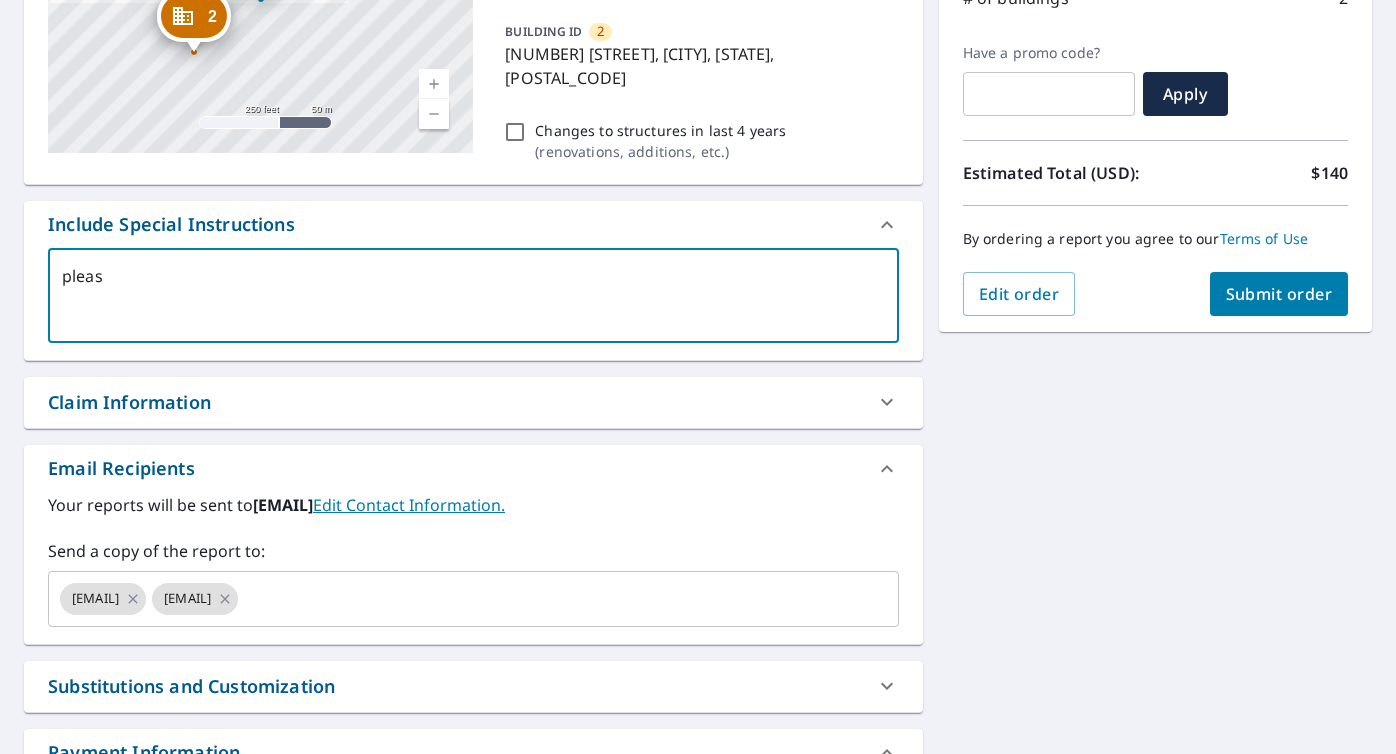 type on "please" 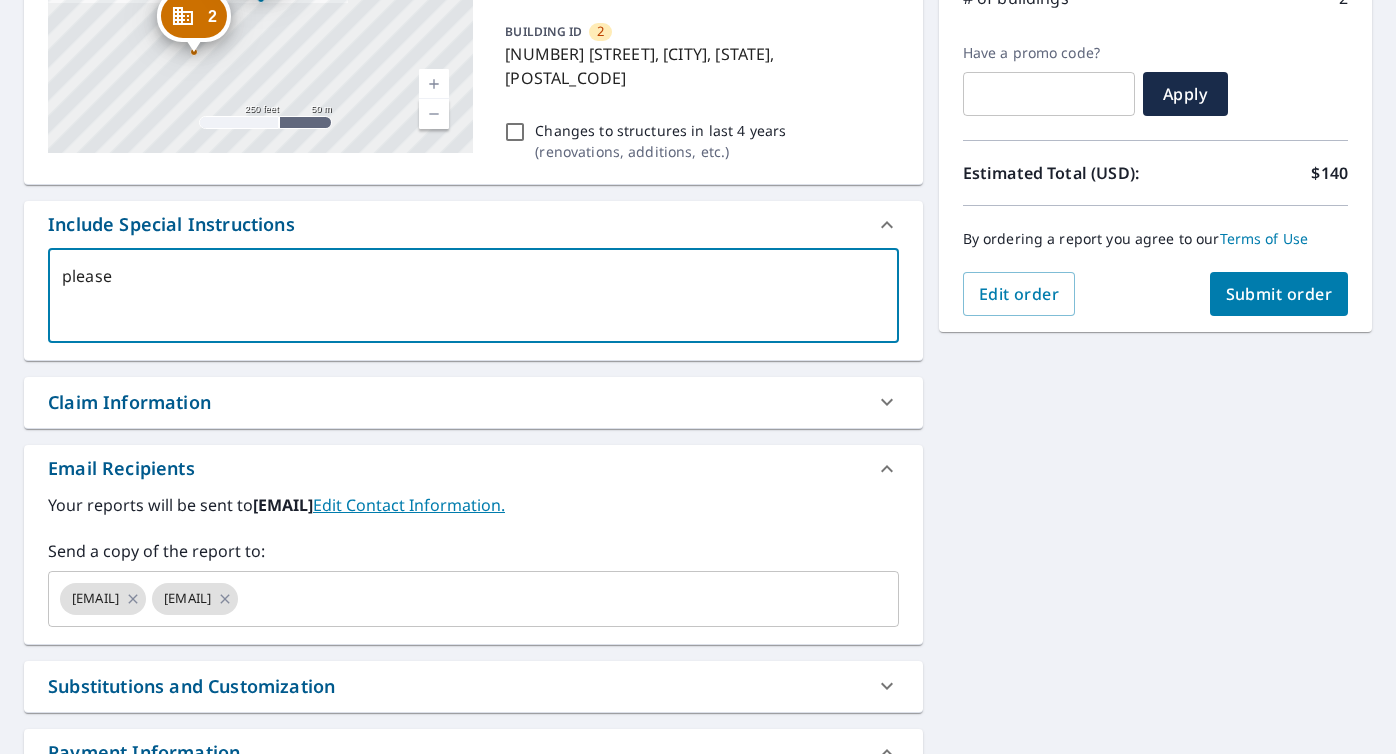type on "please" 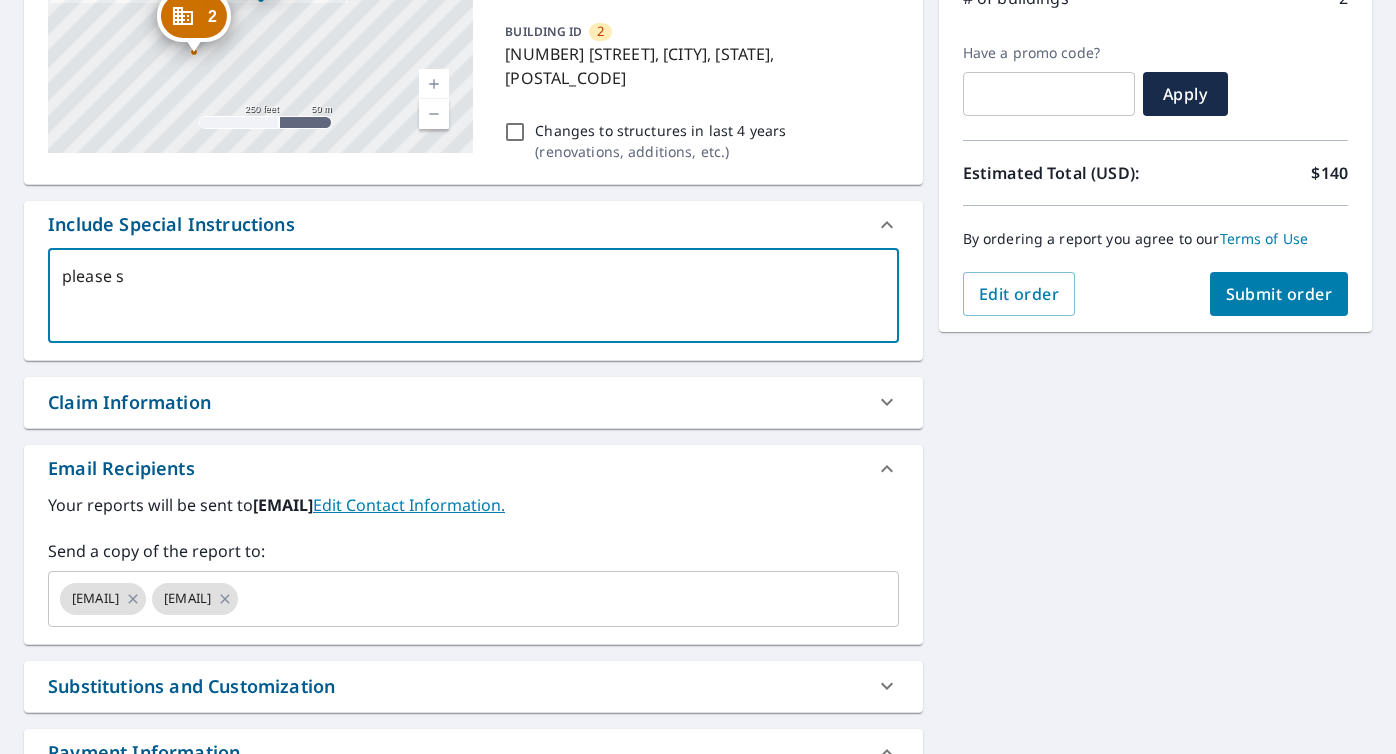 type on "please se" 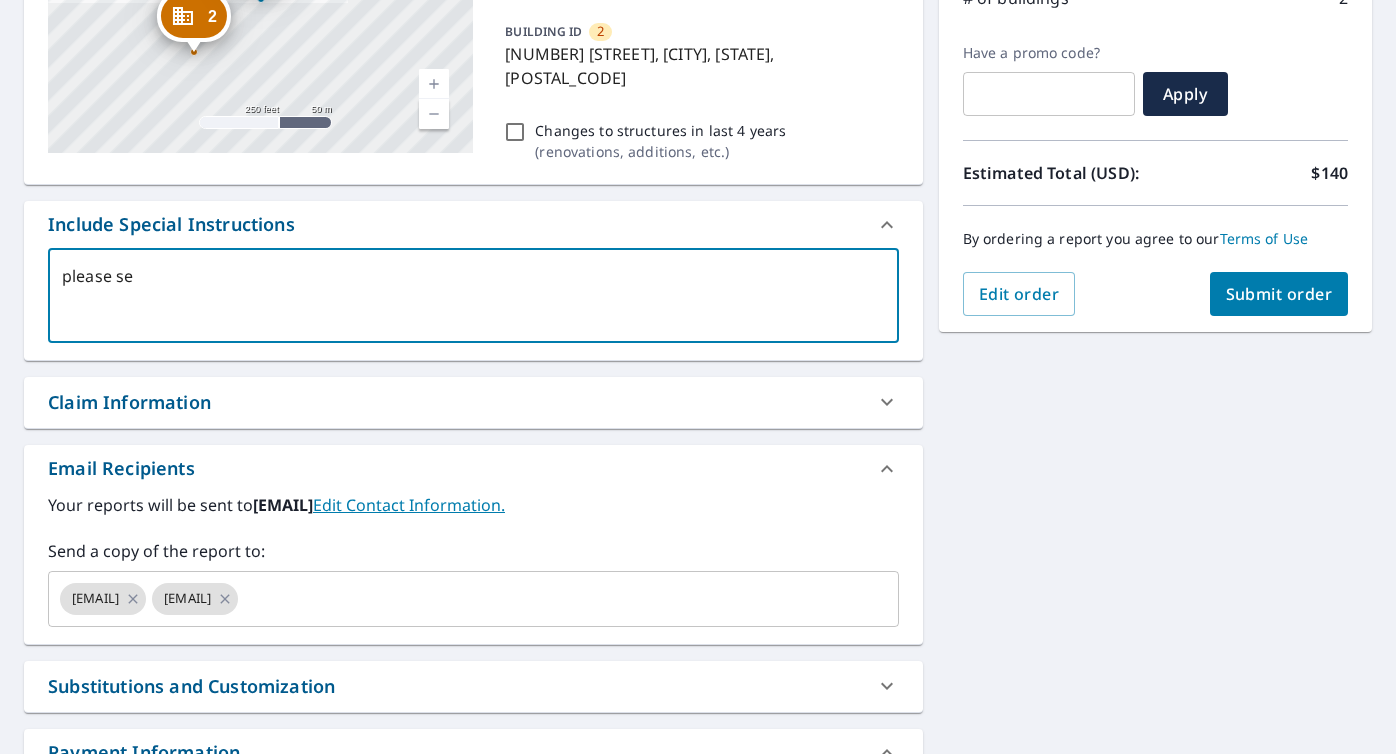 type on "please sen" 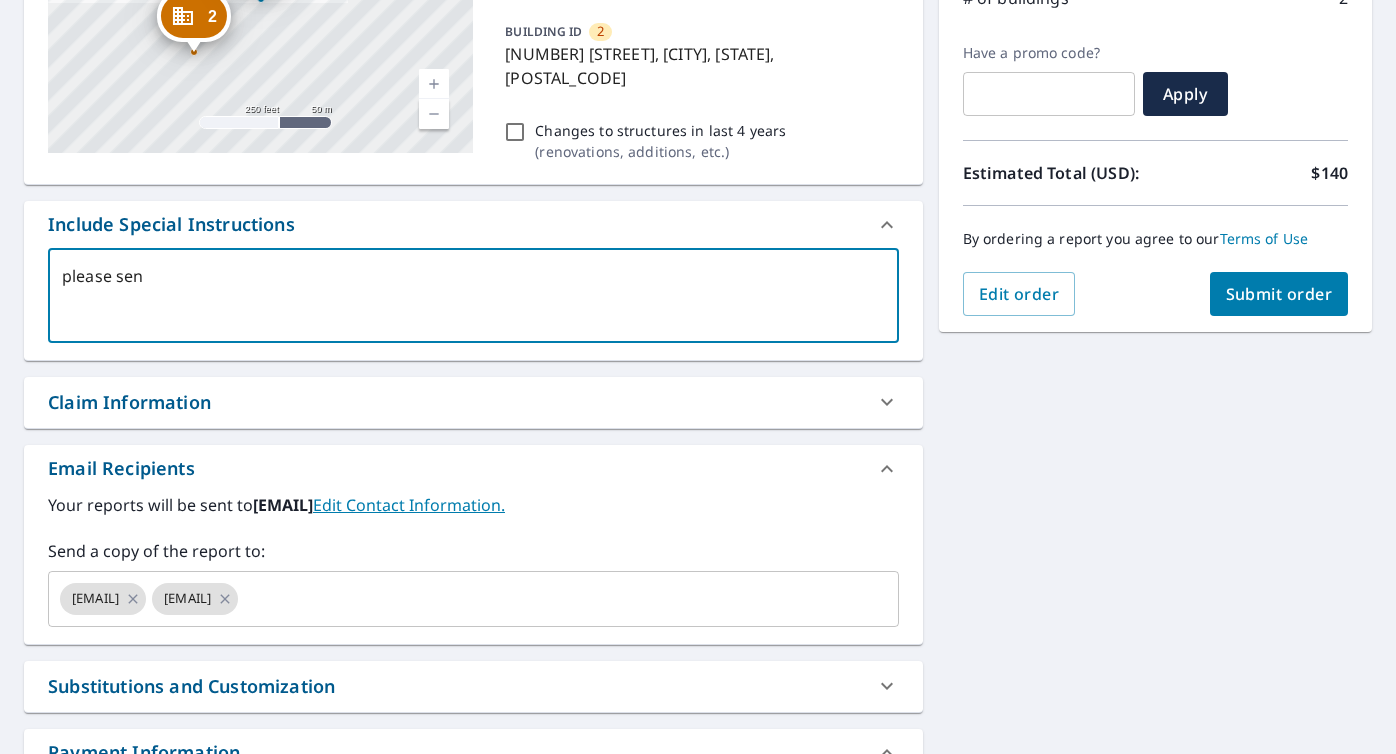 type on "please send" 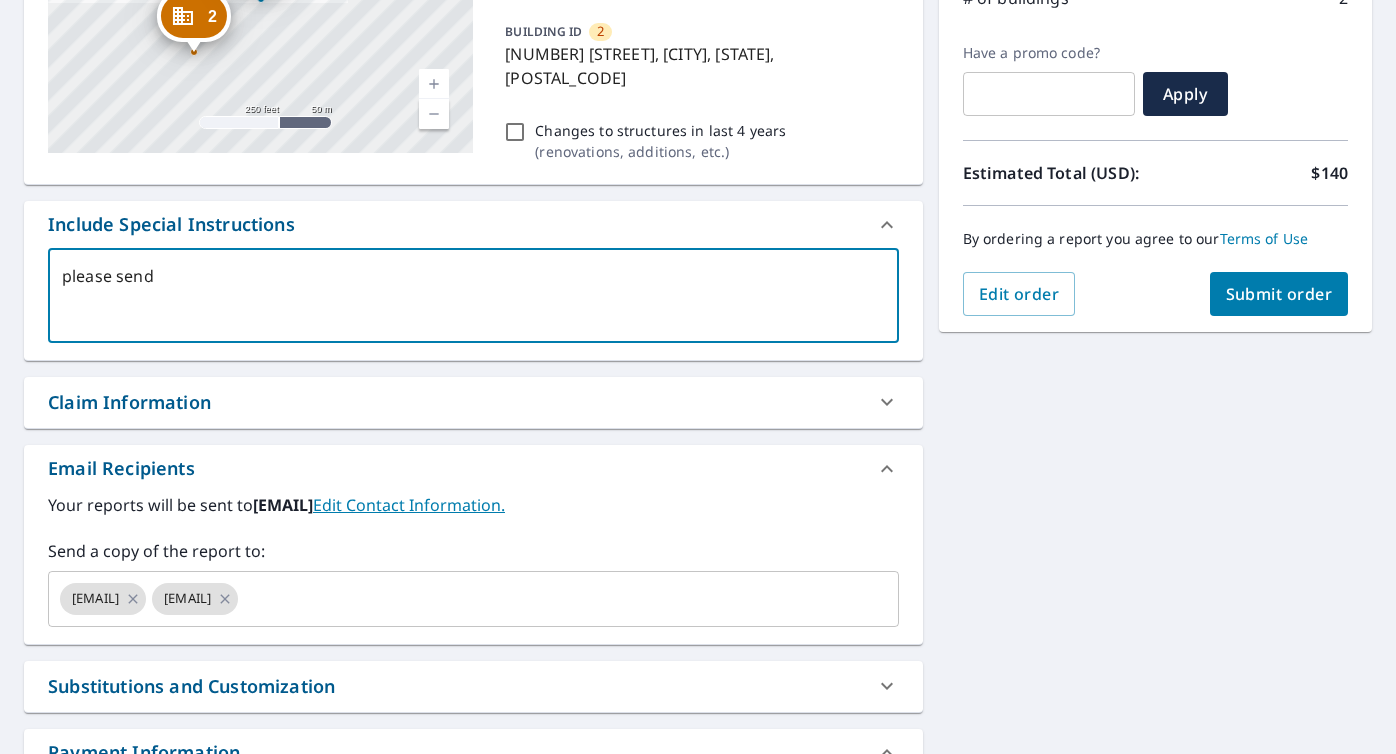 type on "please send" 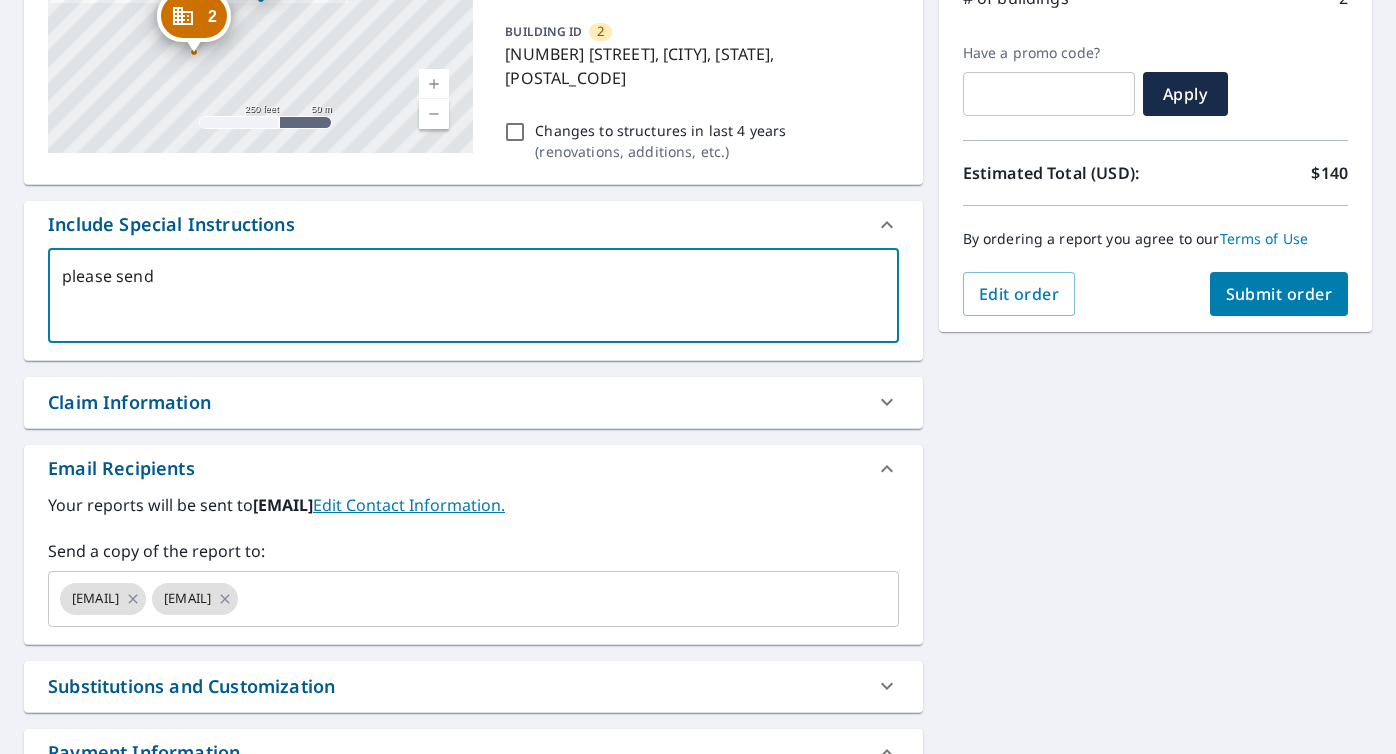 type on "please send f" 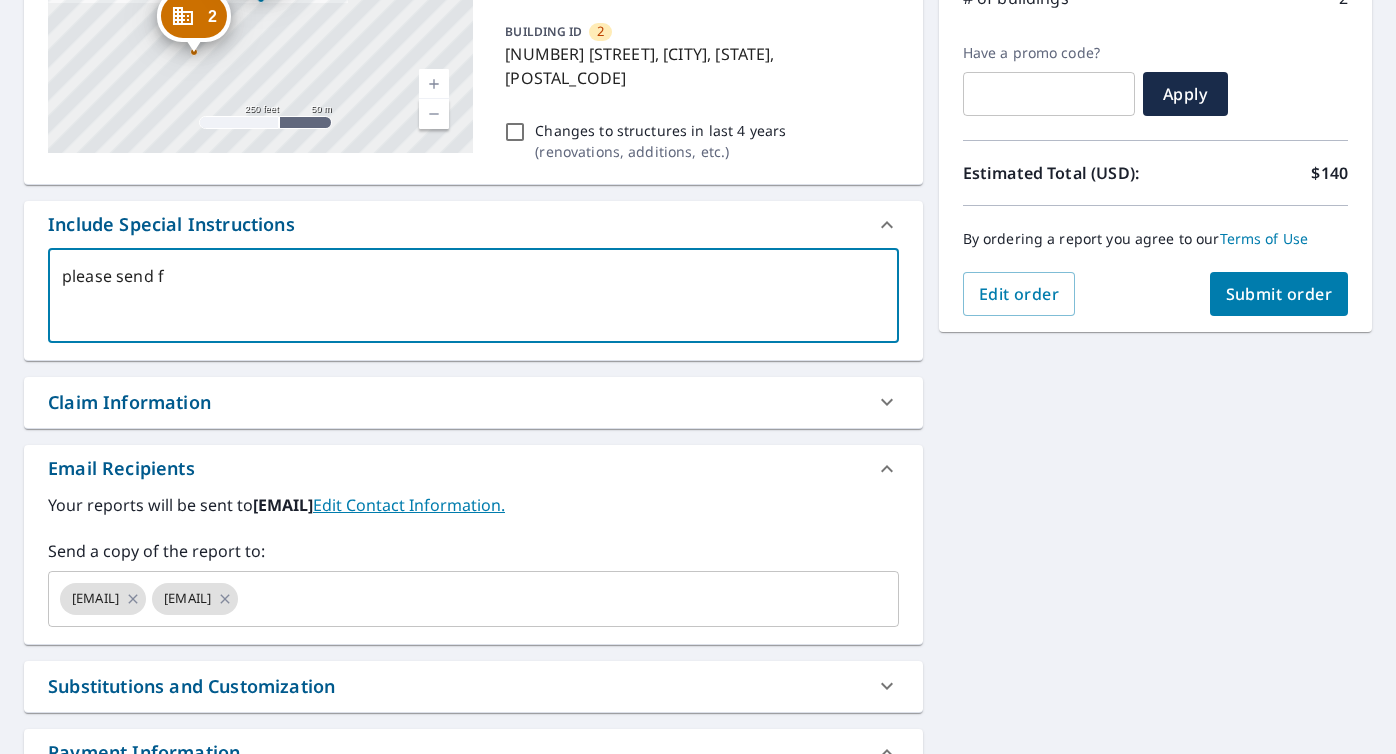 type on "please send fu" 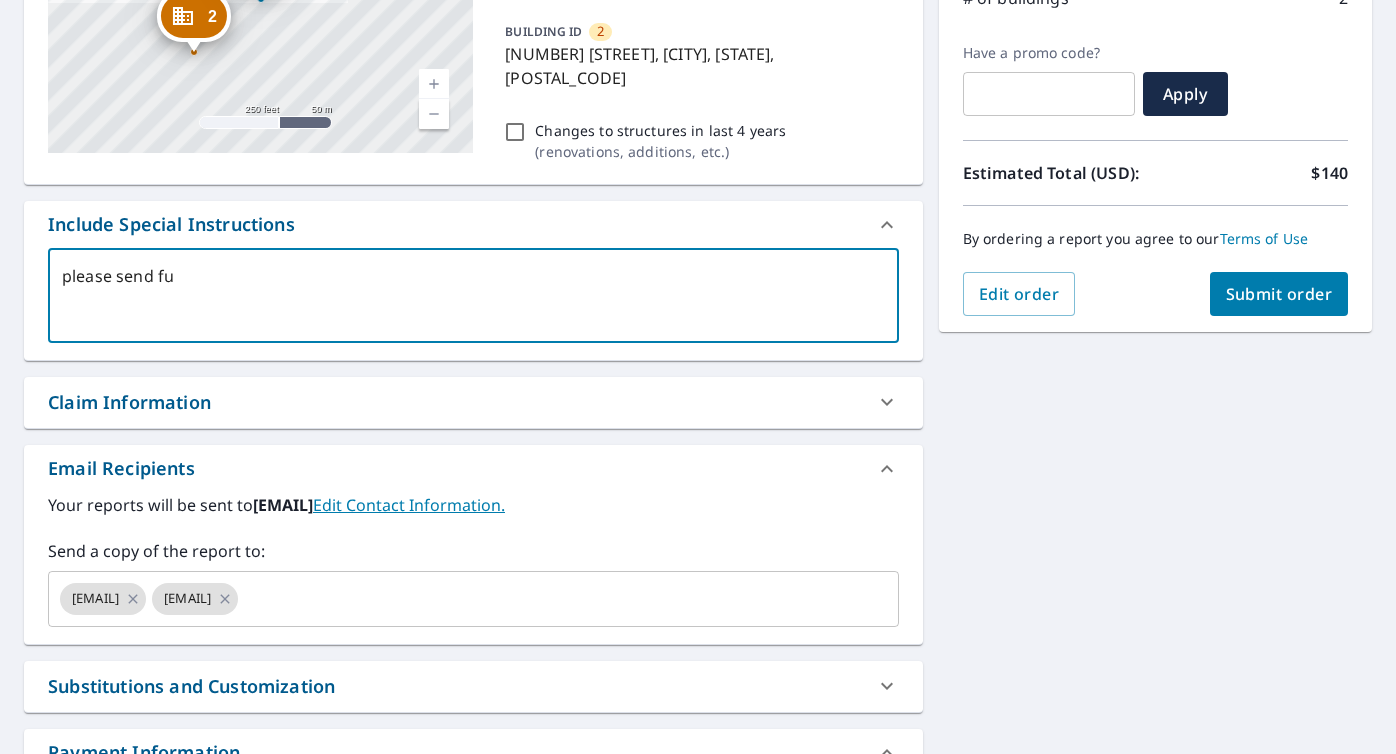 type on "please send ful" 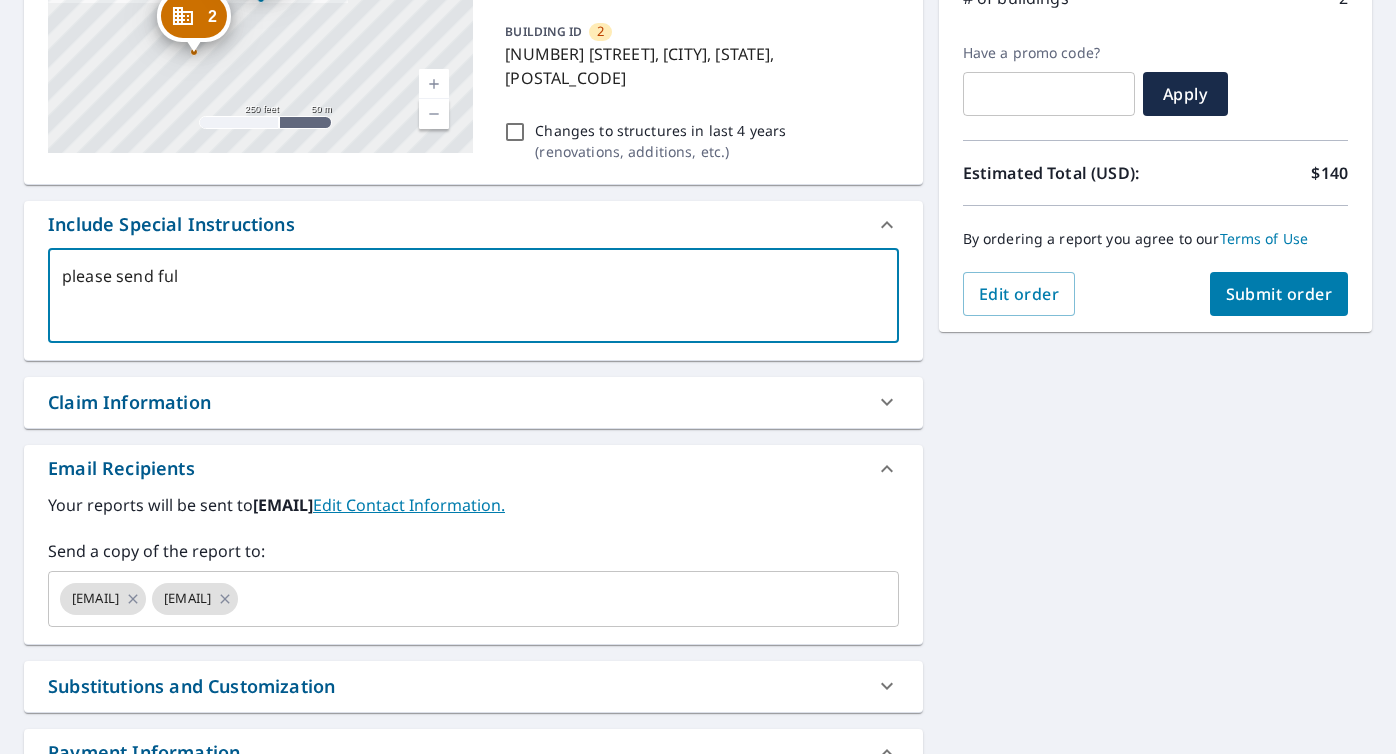 type on "x" 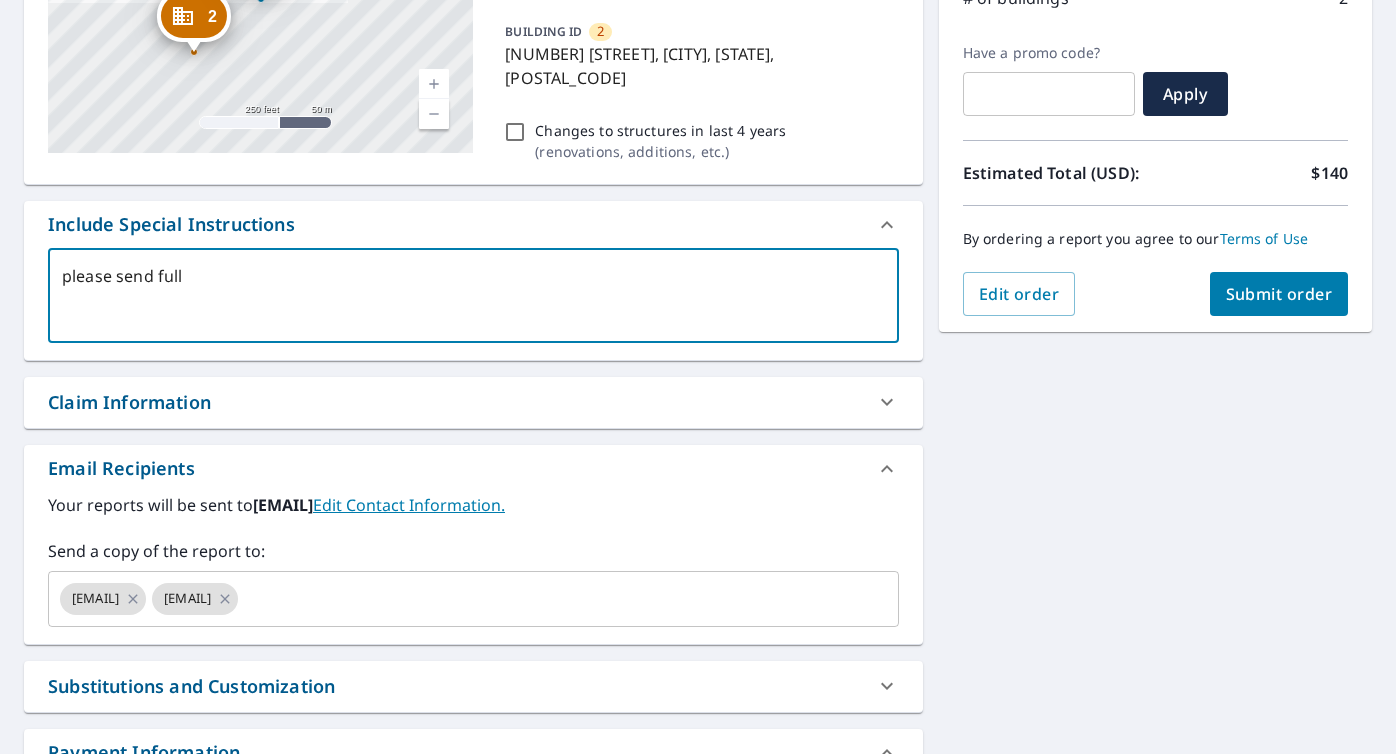 type on "please send full" 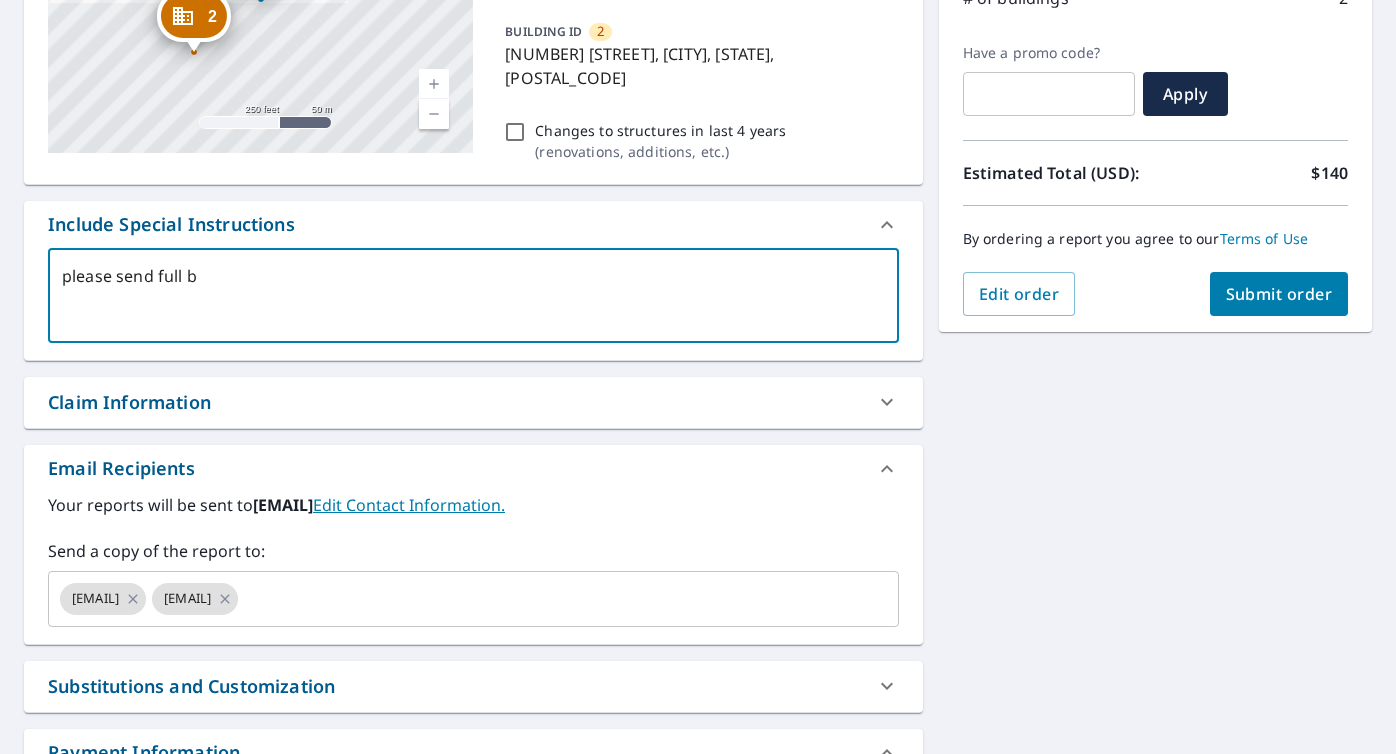 type on "please send full bu" 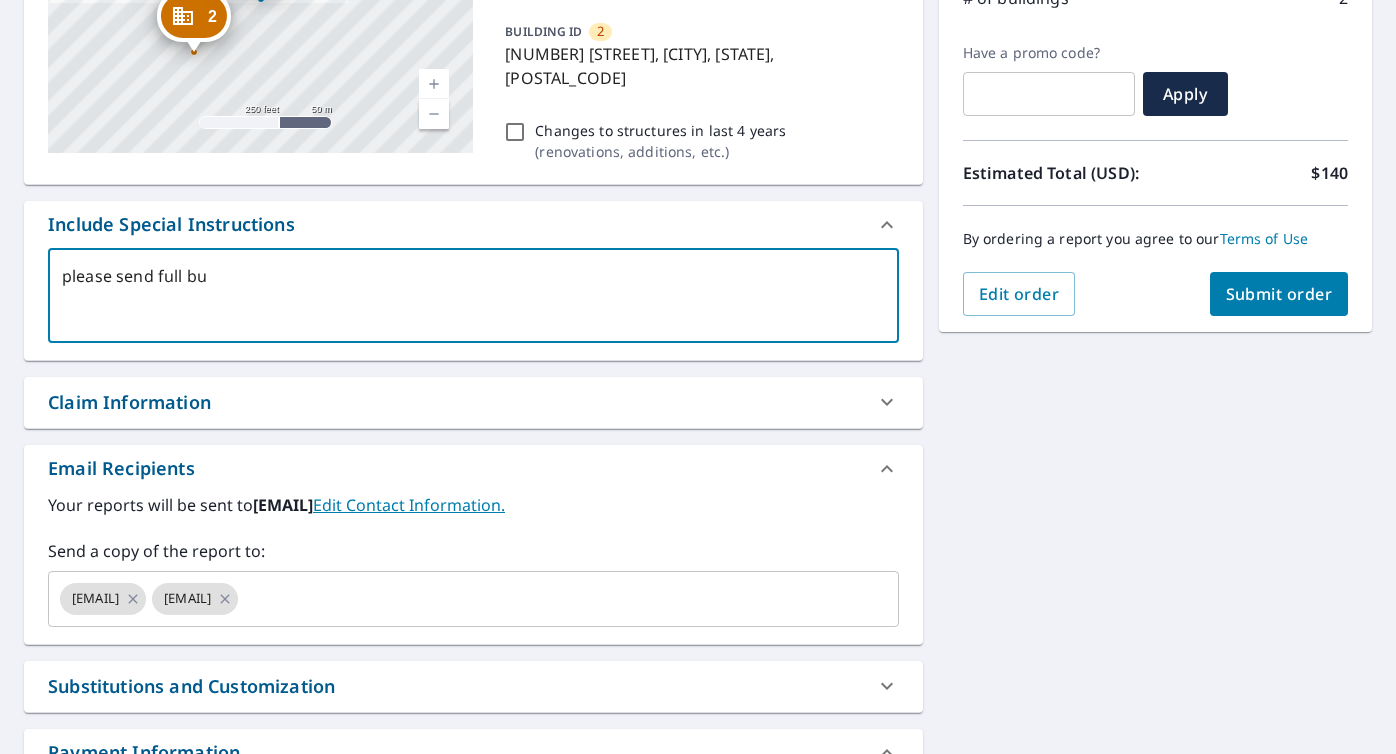 type on "please send full bui" 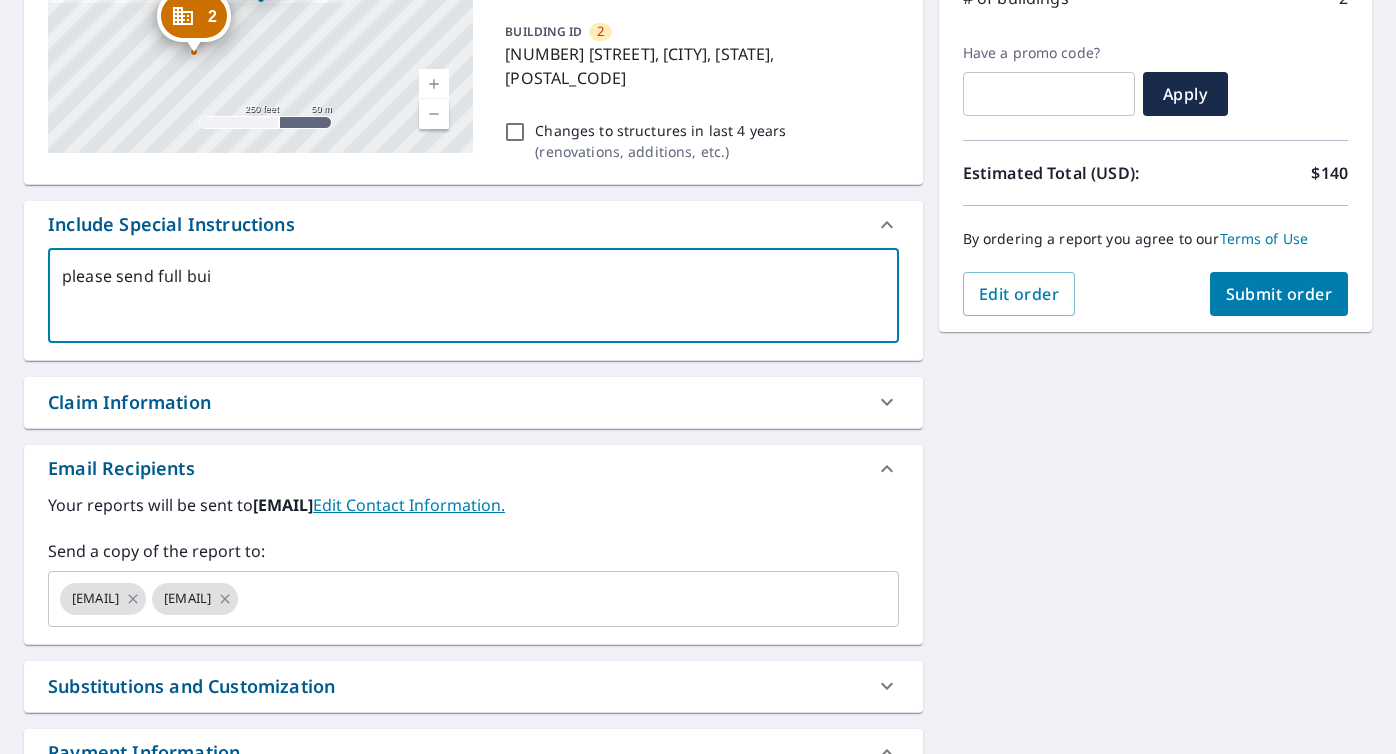 type on "please send full buil" 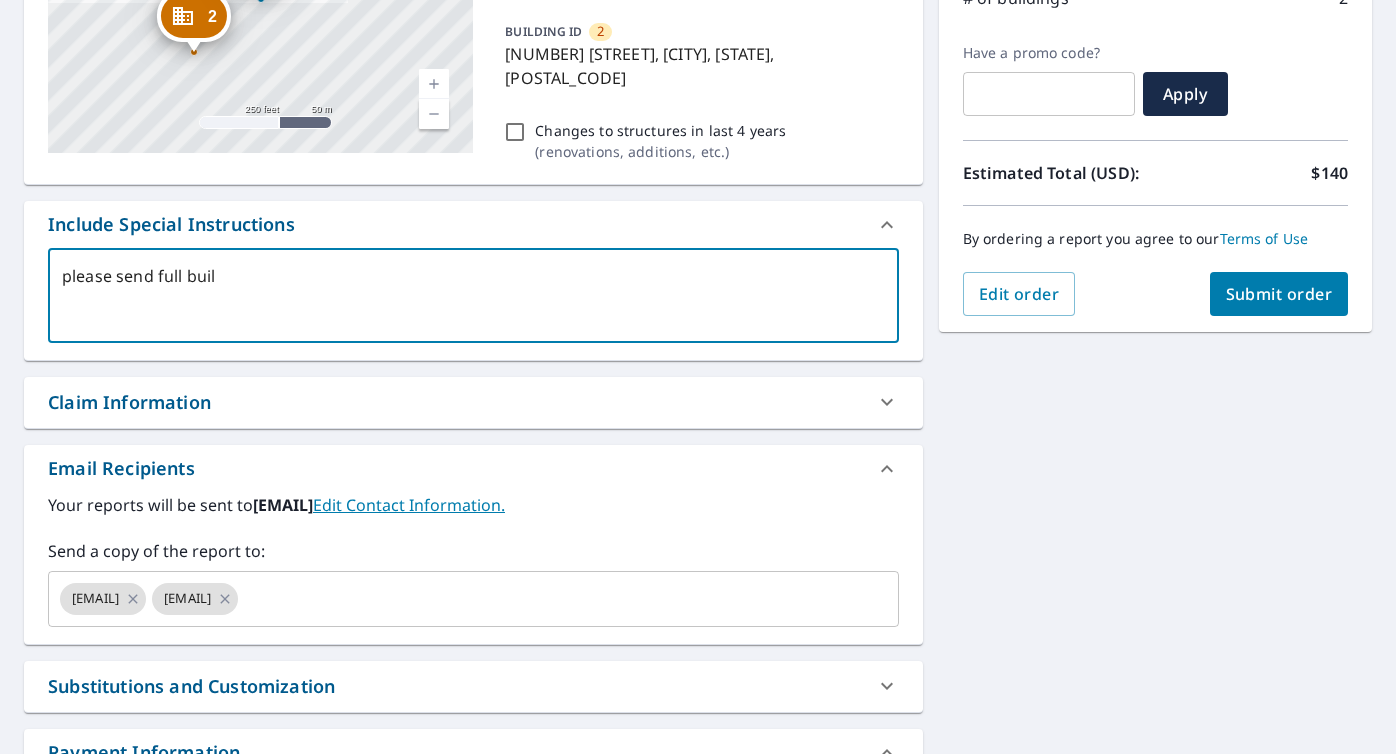 type on "please send full build" 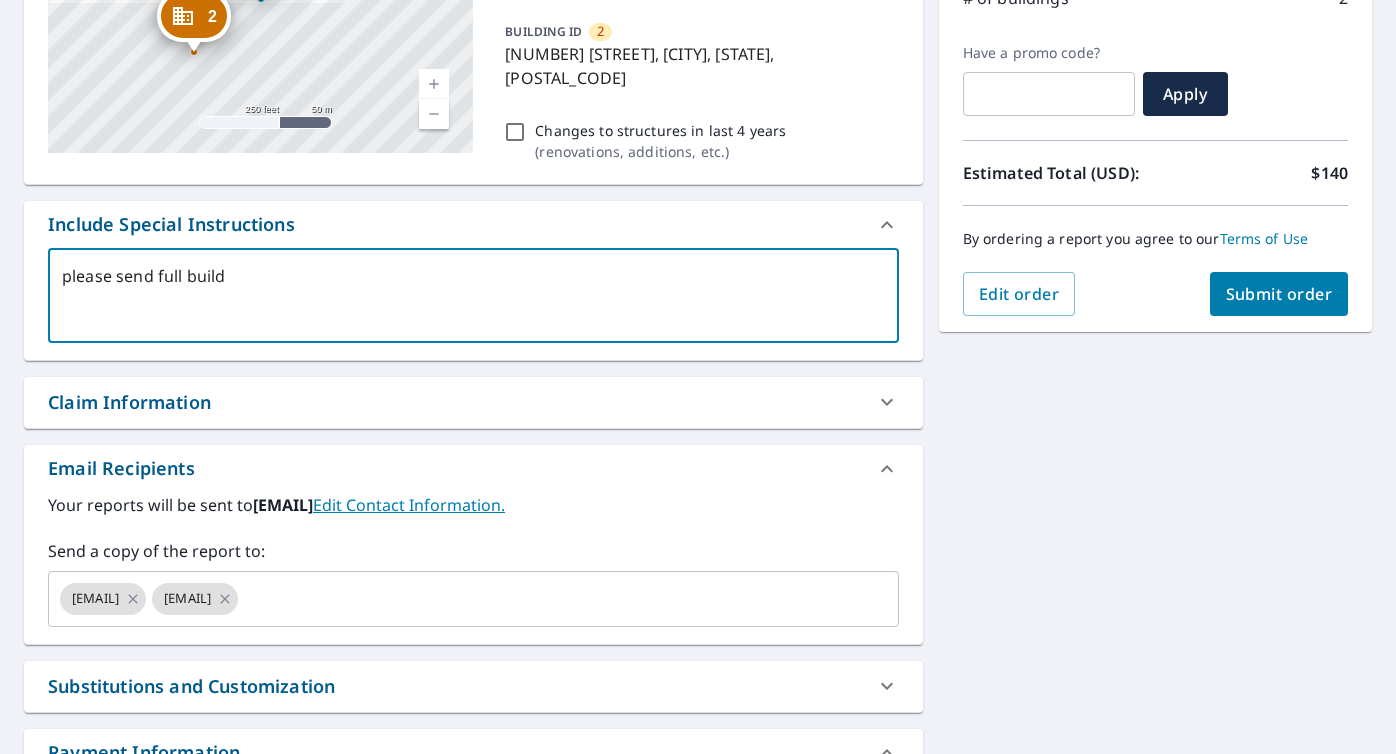 type on "x" 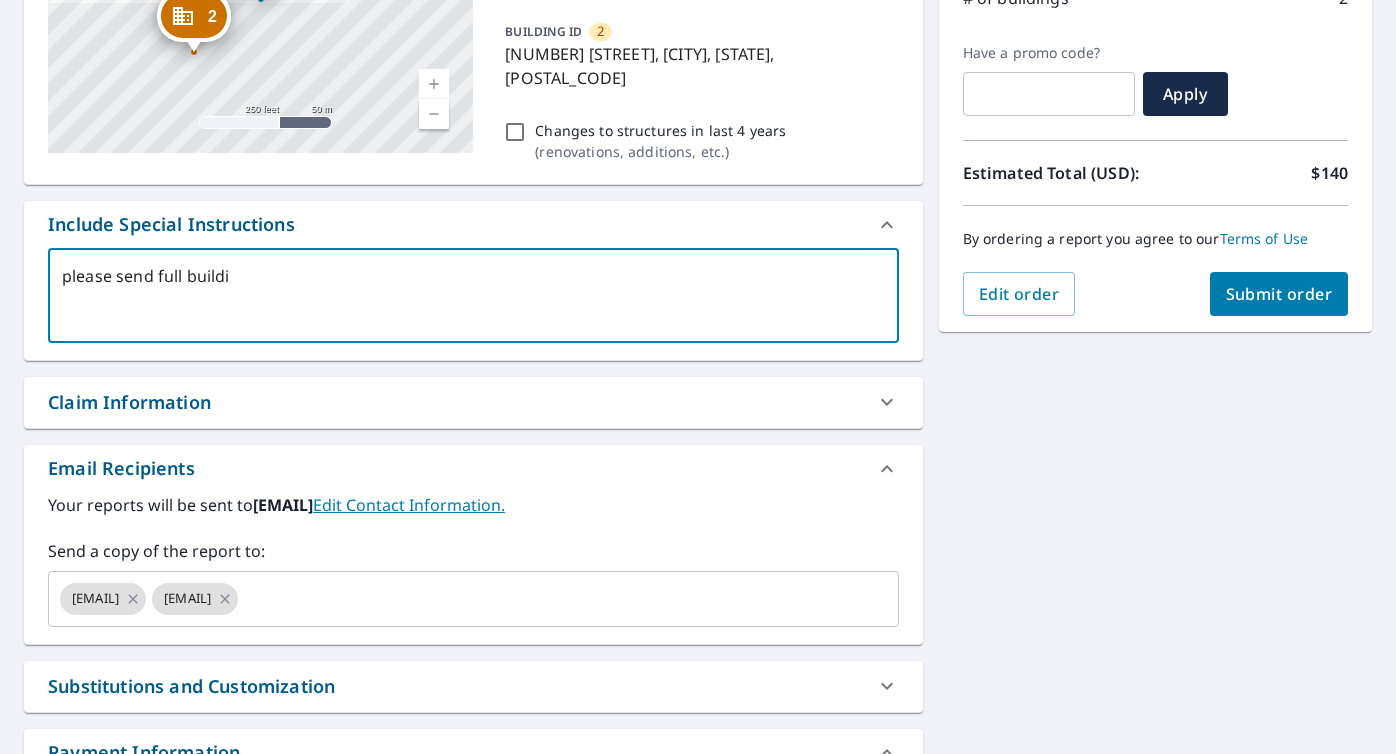 type on "please send full buildin" 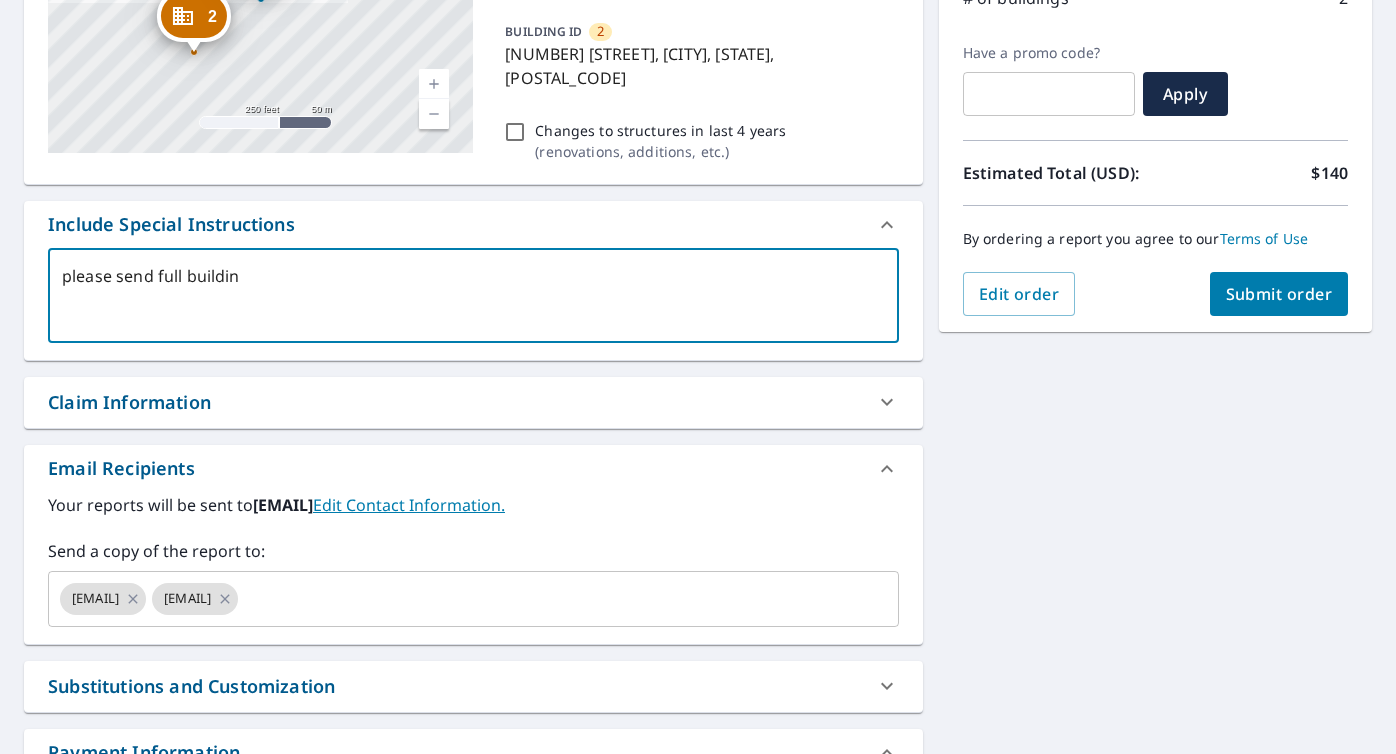 type on "please send full building" 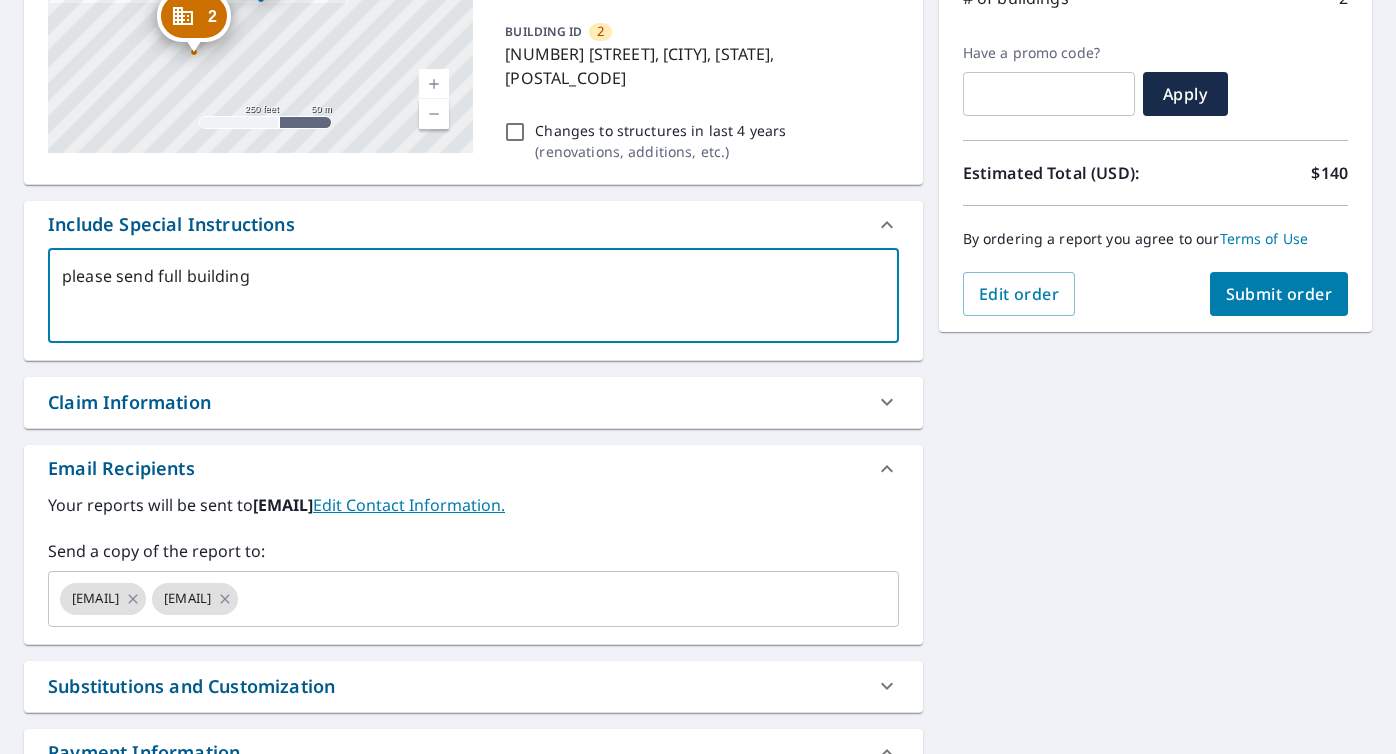 type on "x" 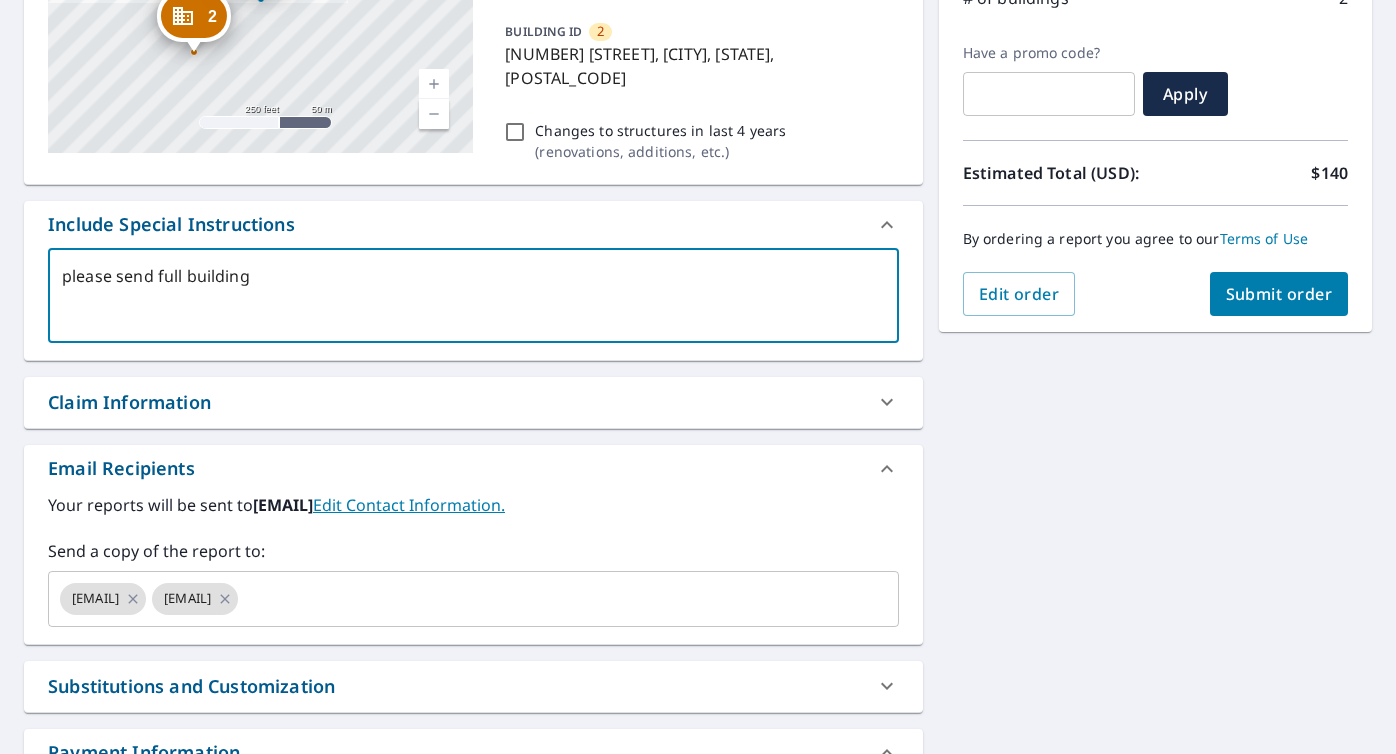 type on "please send full buildings" 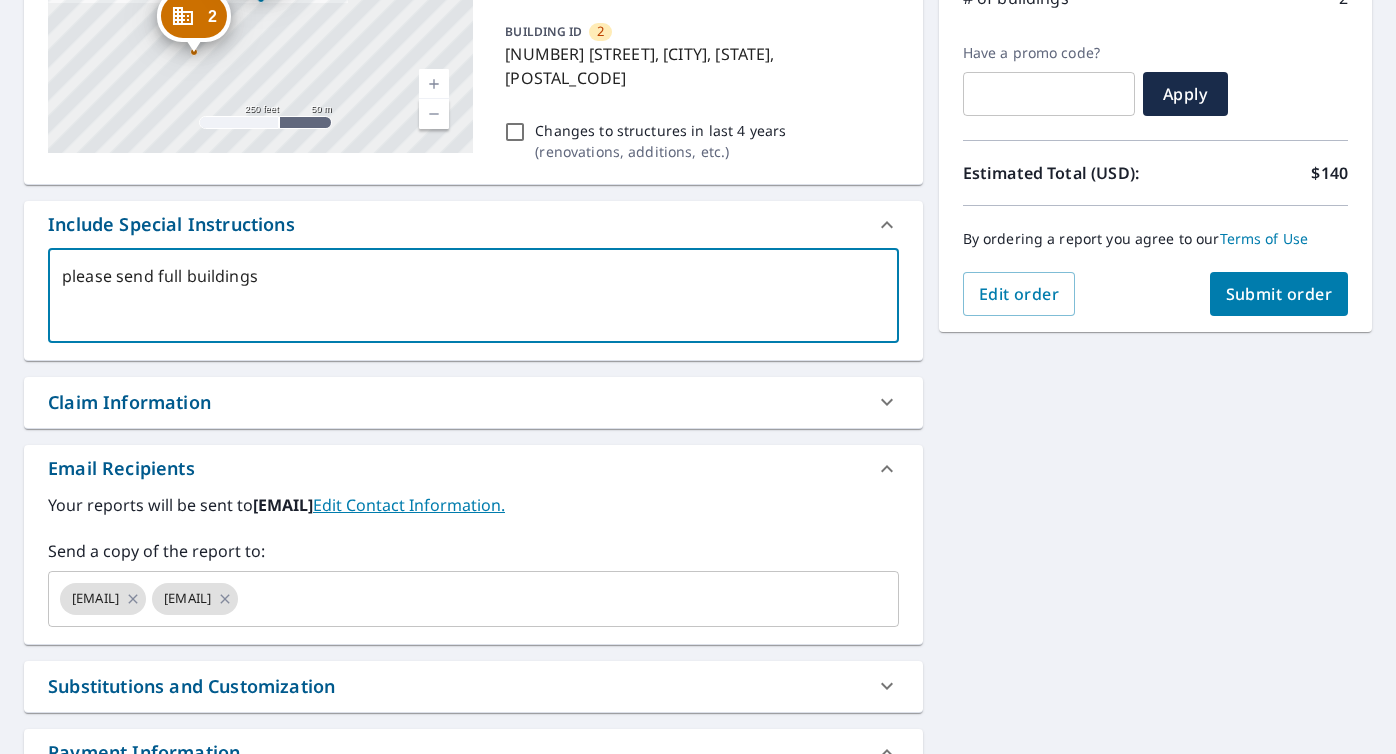 type on "x" 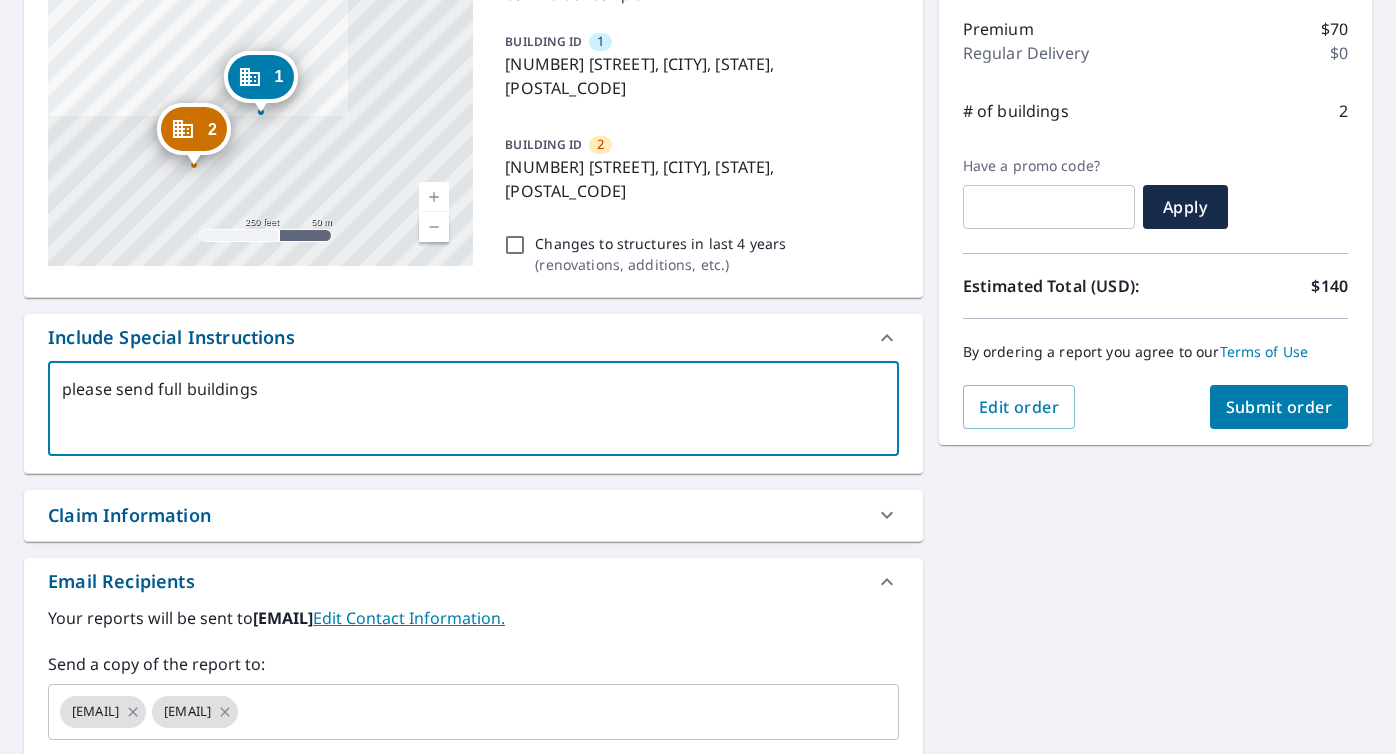 scroll, scrollTop: 253, scrollLeft: 0, axis: vertical 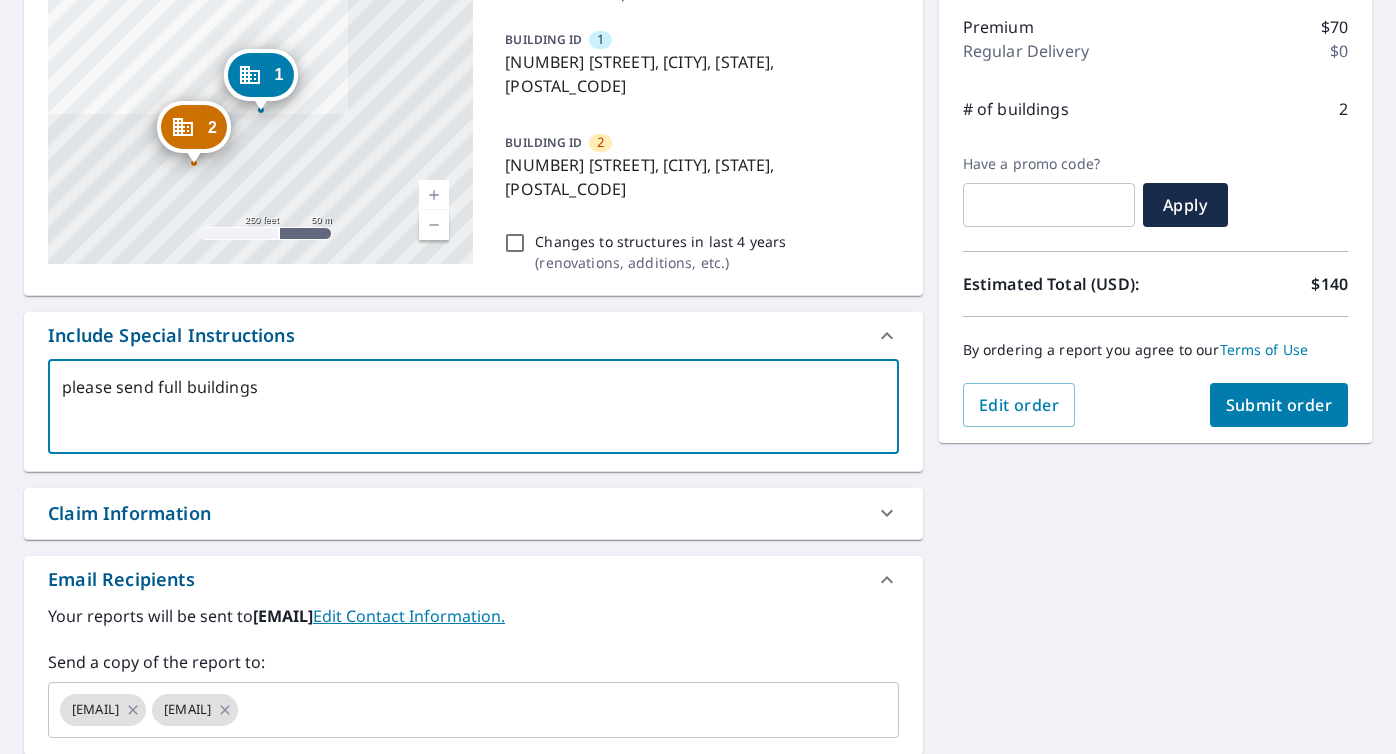 type on "please send full buildings" 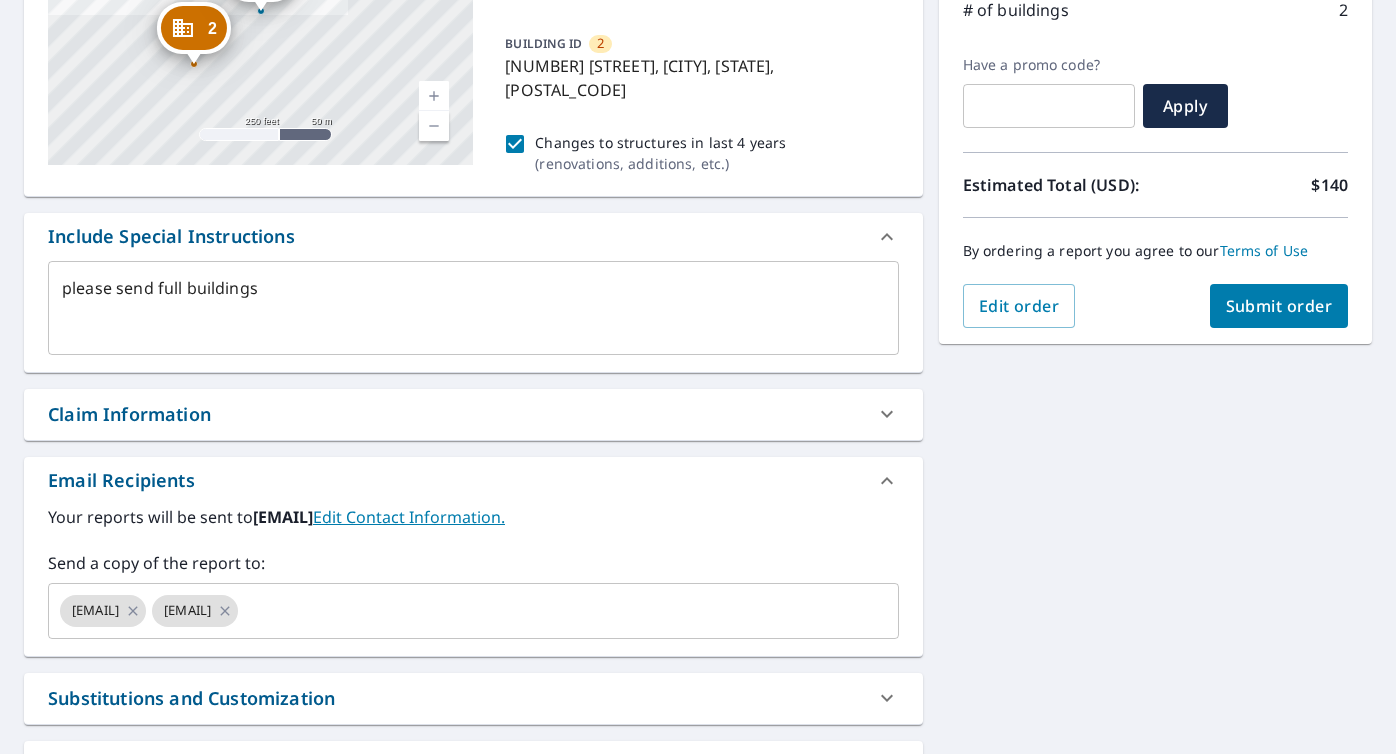 scroll, scrollTop: 0, scrollLeft: 0, axis: both 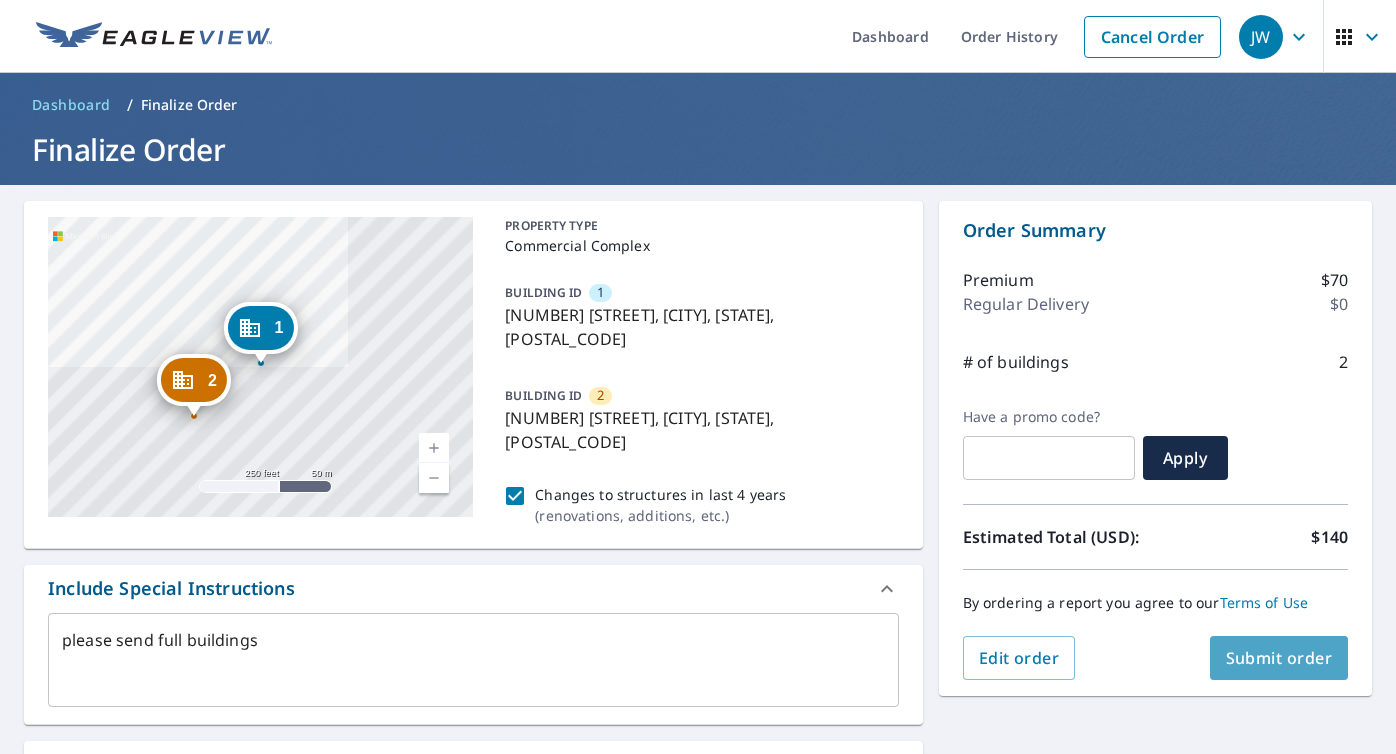 click on "Submit order" at bounding box center [1279, 658] 